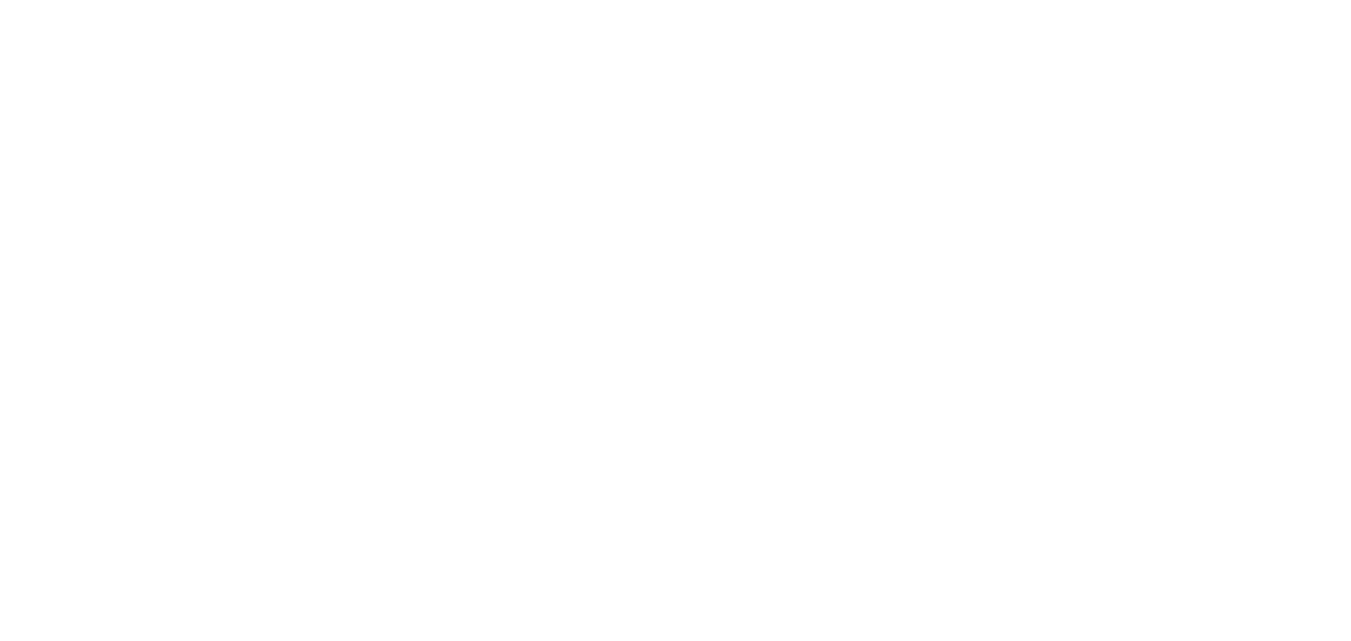 scroll, scrollTop: 0, scrollLeft: 0, axis: both 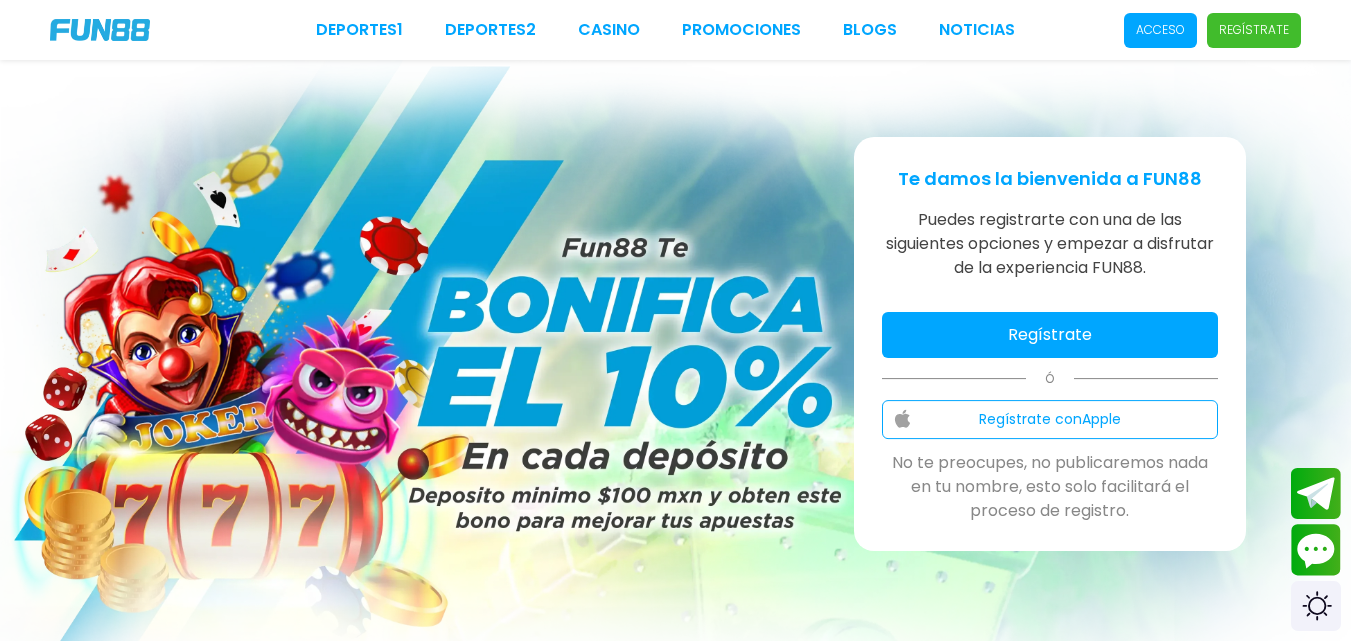 click on "Regístrate" at bounding box center [1050, 335] 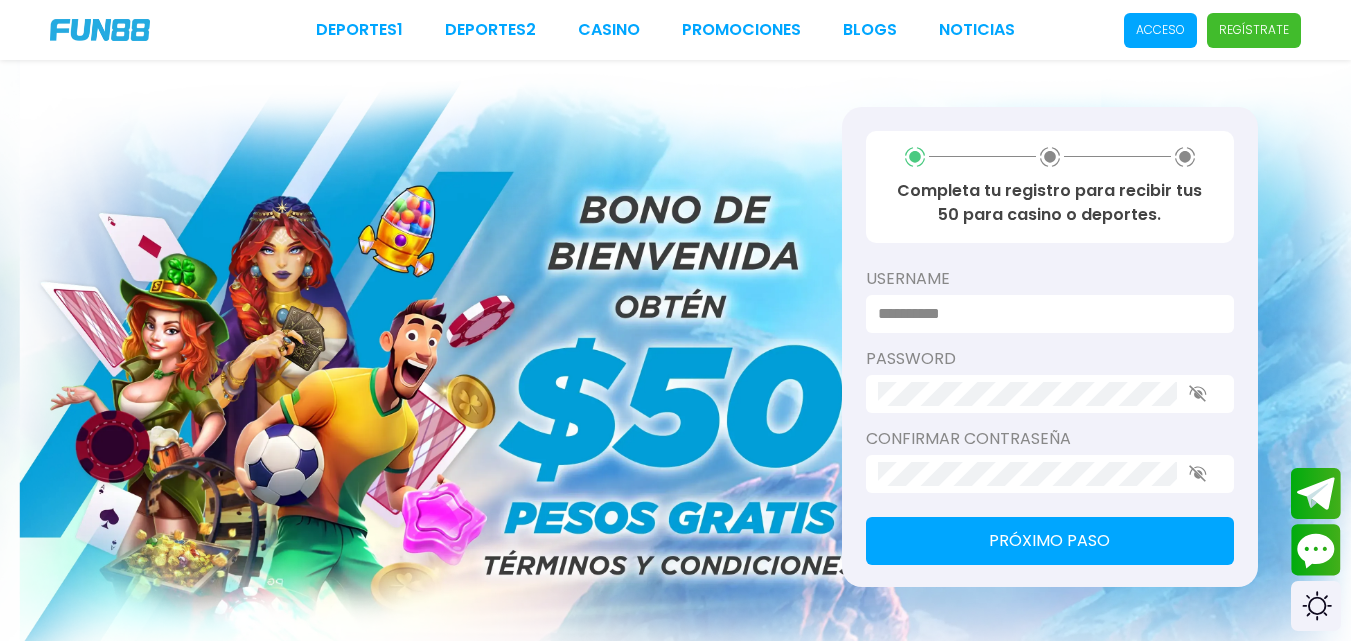 click at bounding box center (1044, 314) 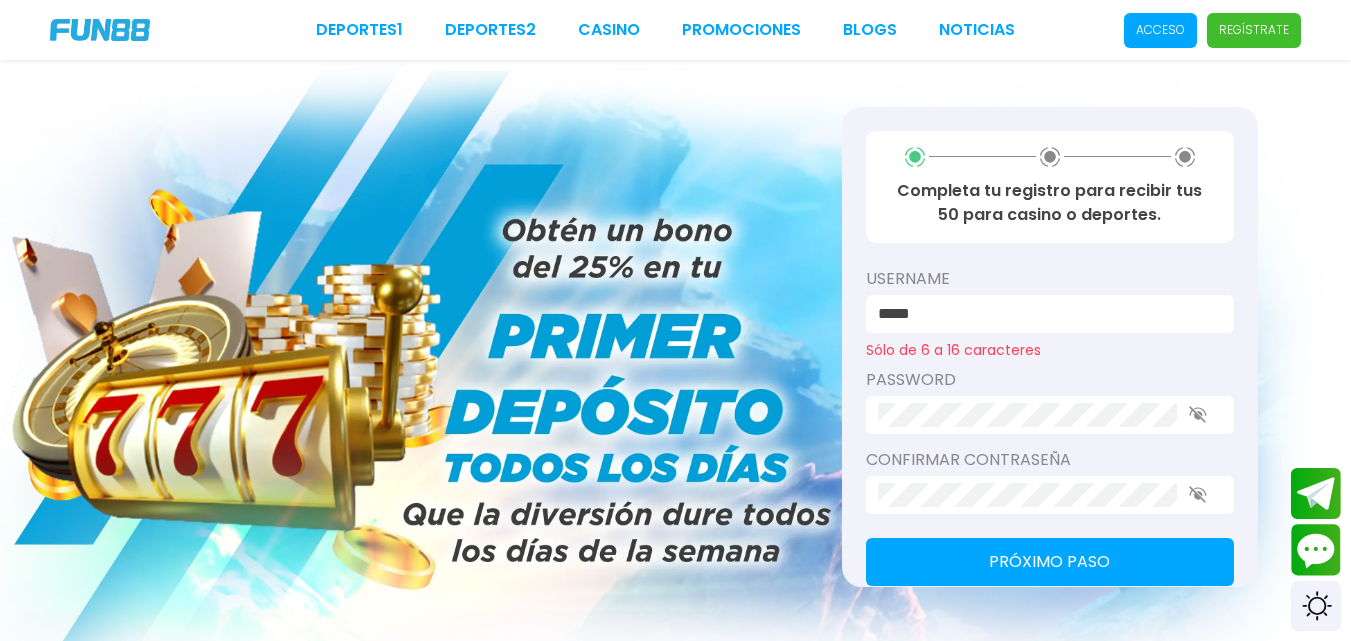 click on "password" at bounding box center (1050, 401) 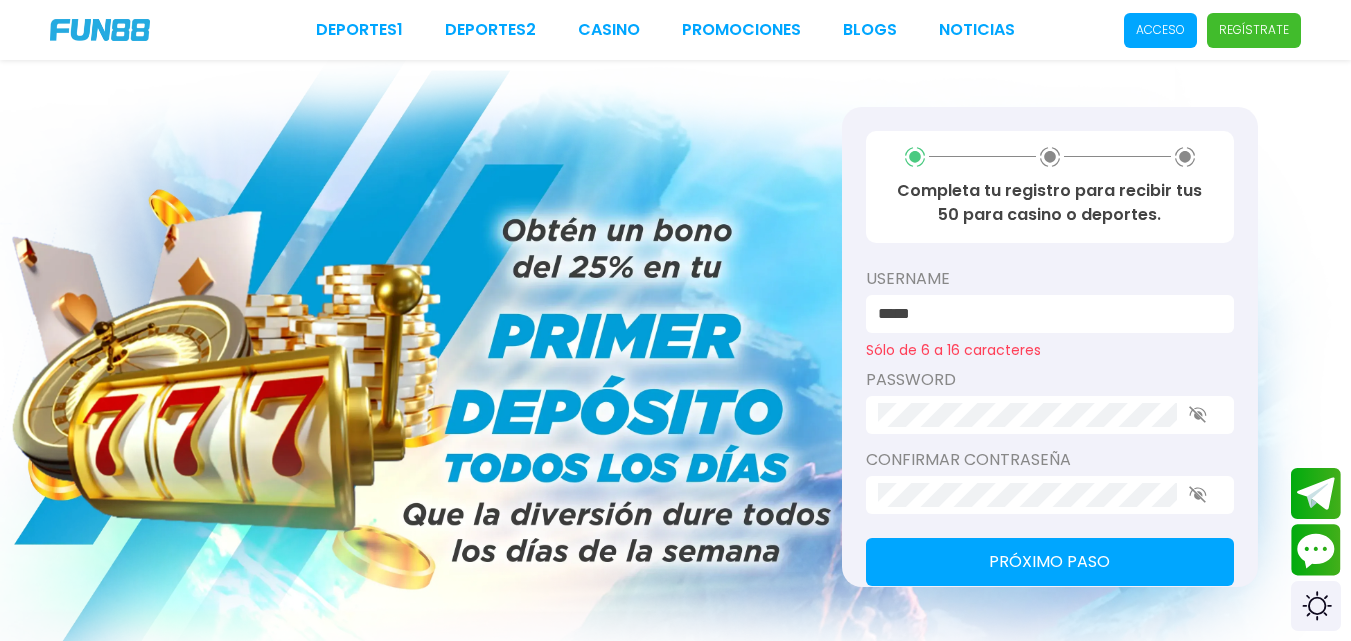 click on "*****" at bounding box center [1044, 314] 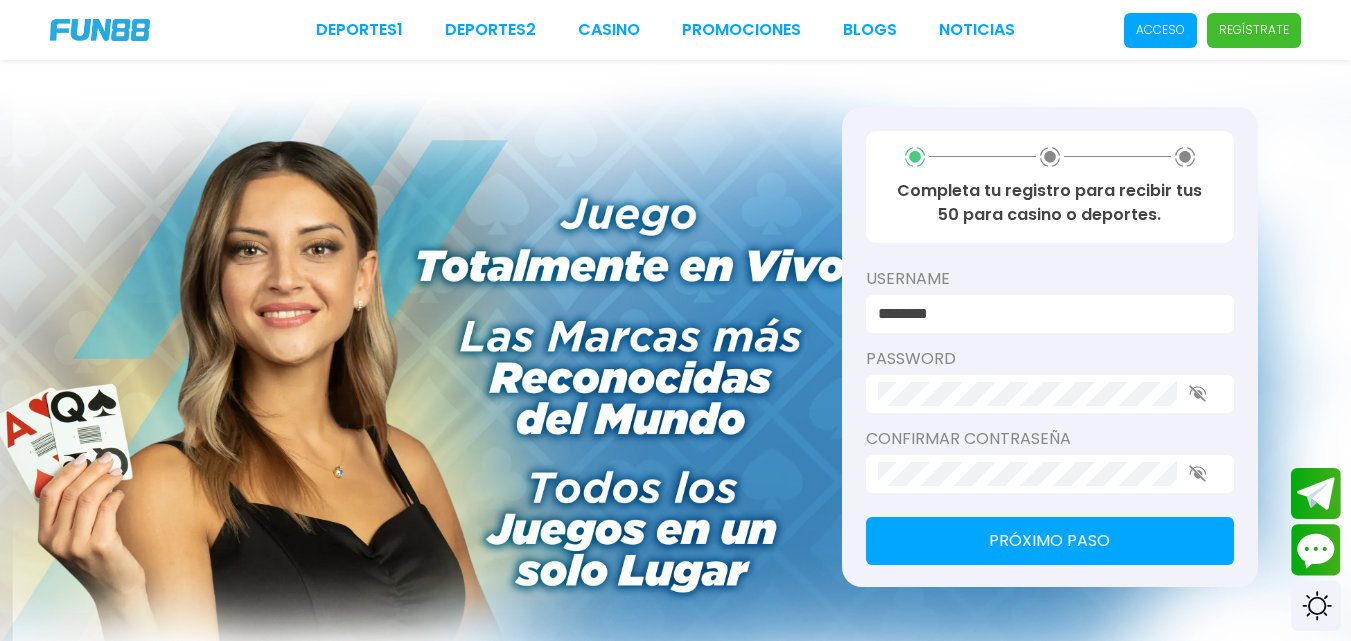 type on "********" 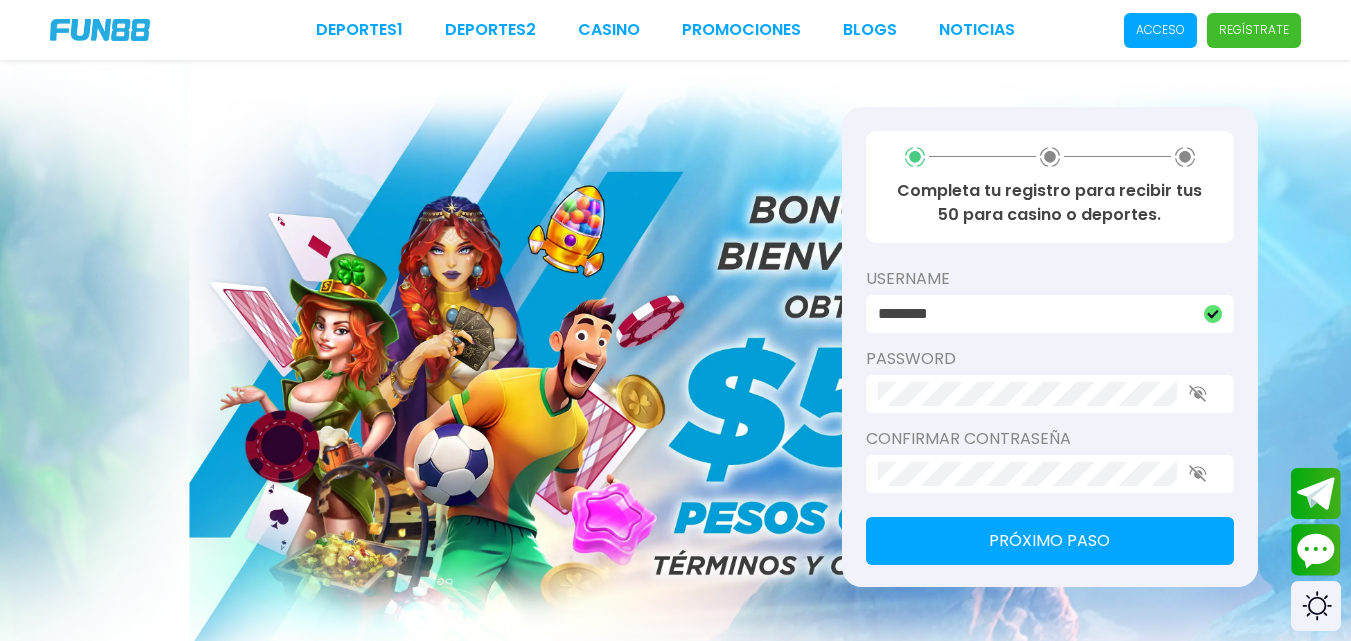 click 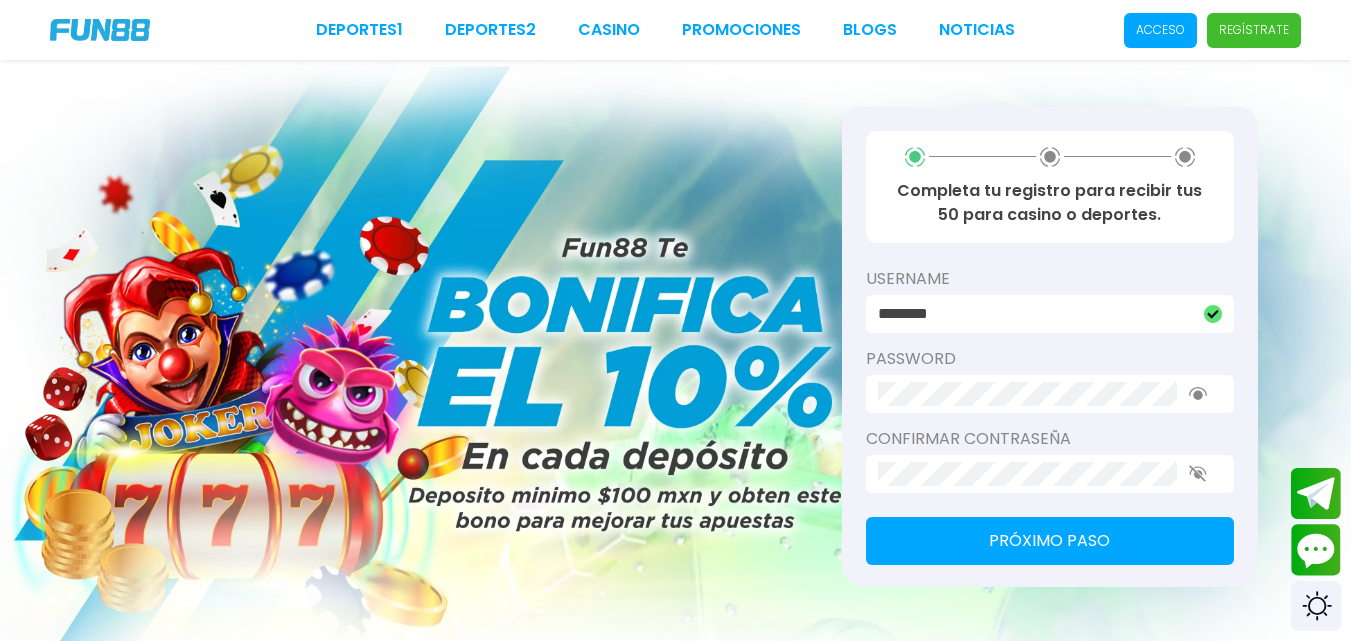 click on "Próximo paso" at bounding box center [1050, 541] 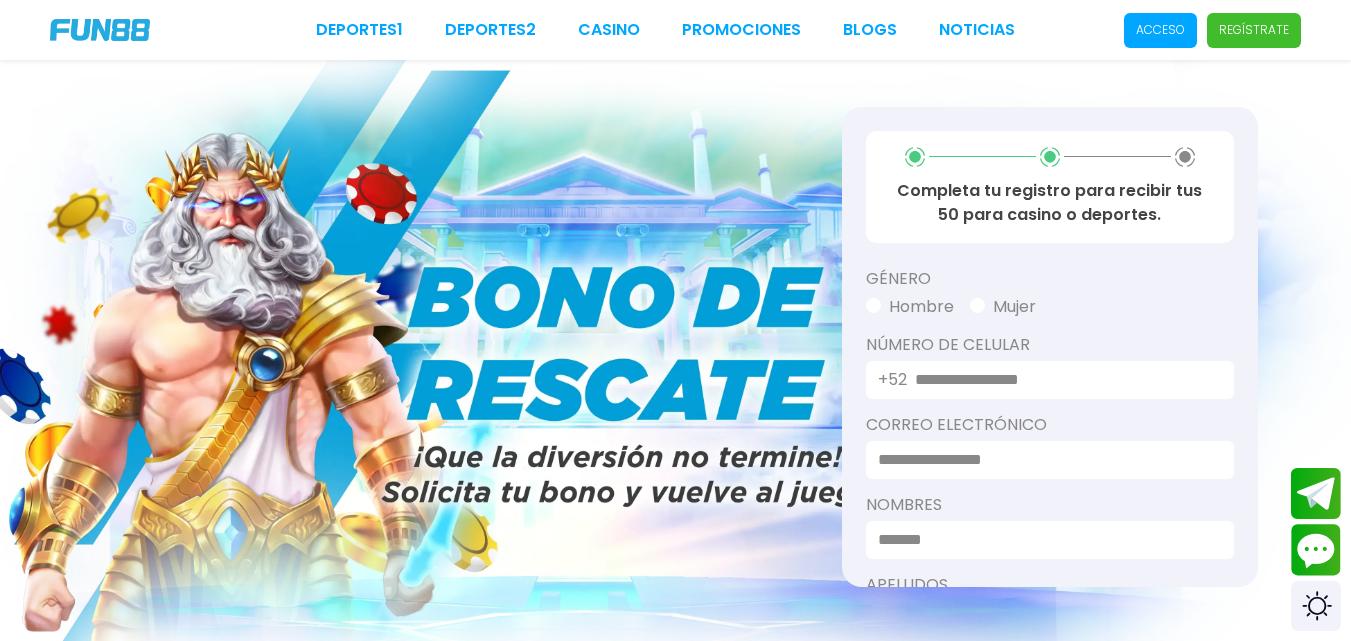 click at bounding box center [1062, 380] 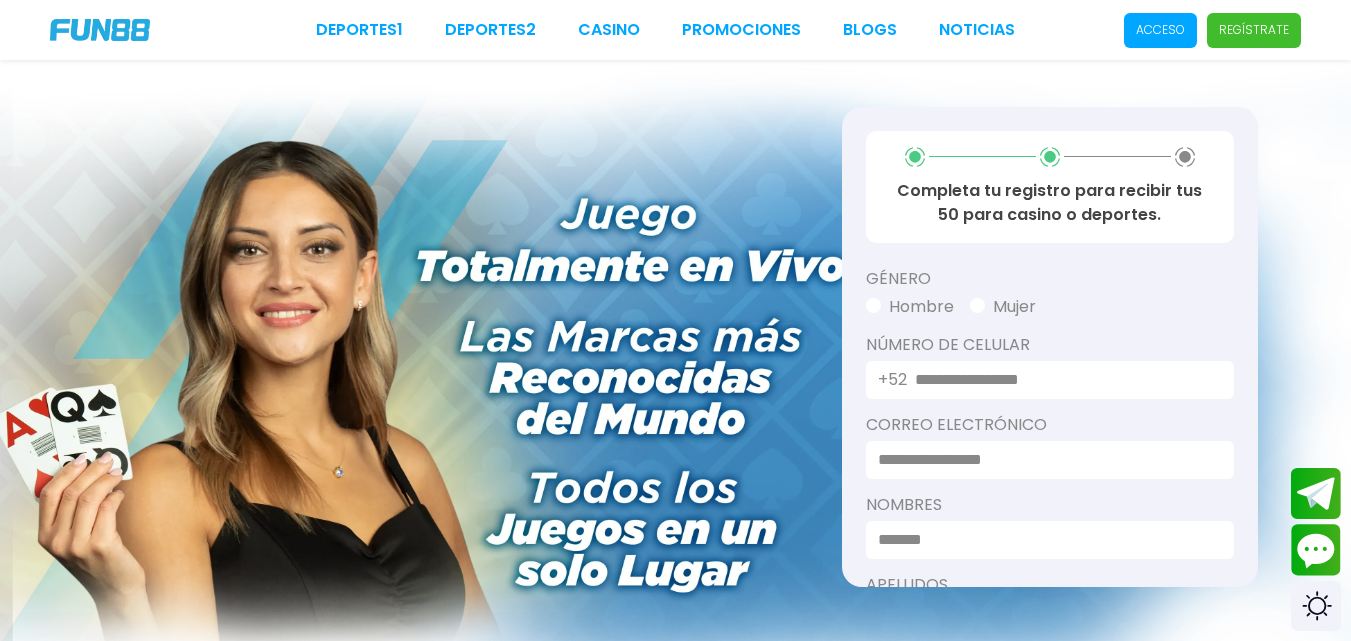 type on "**********" 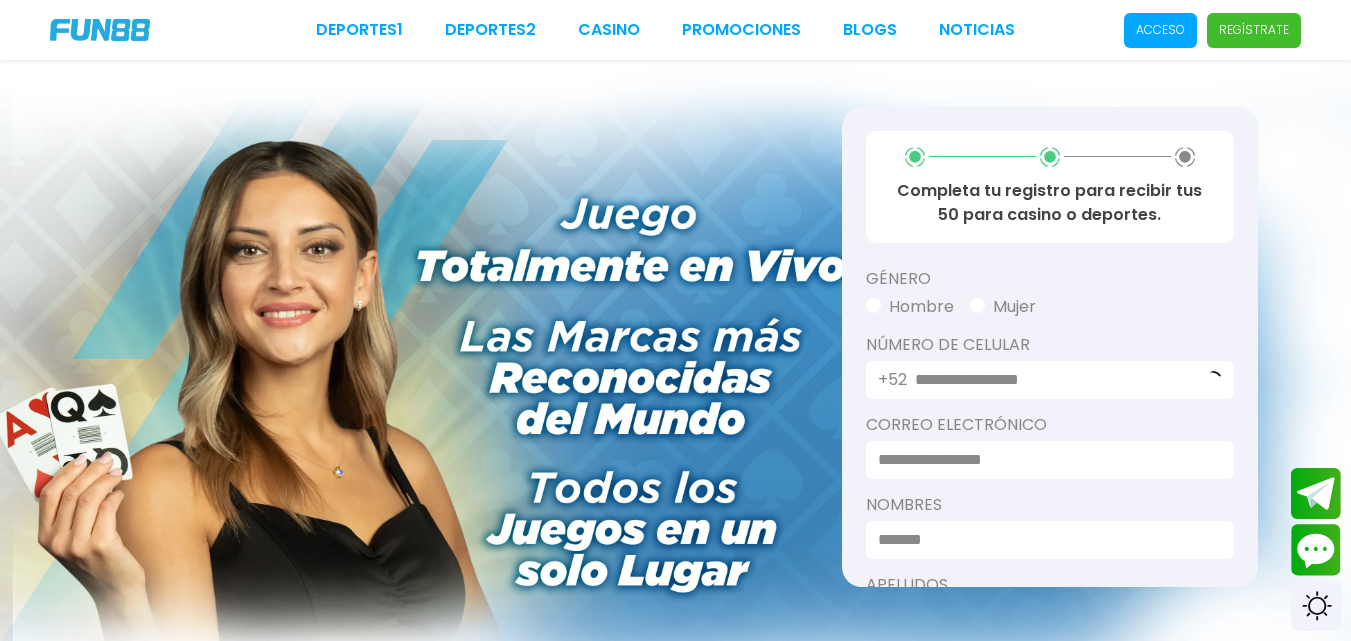 click at bounding box center [1044, 460] 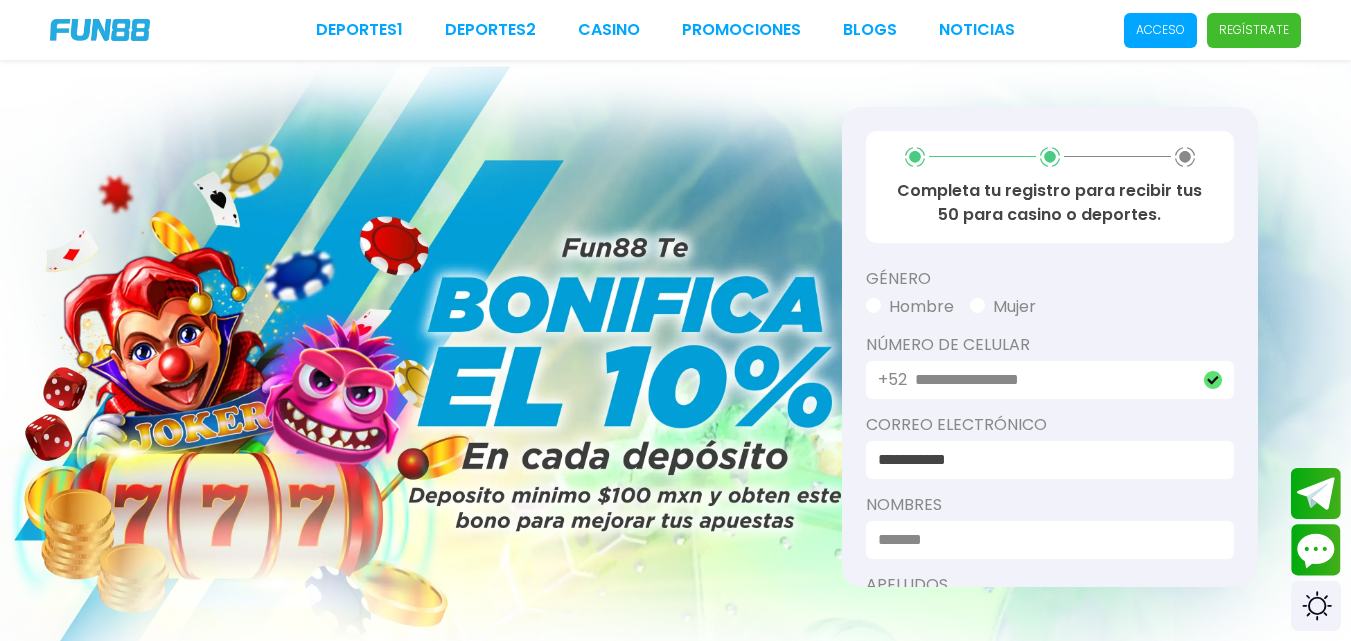 type on "**********" 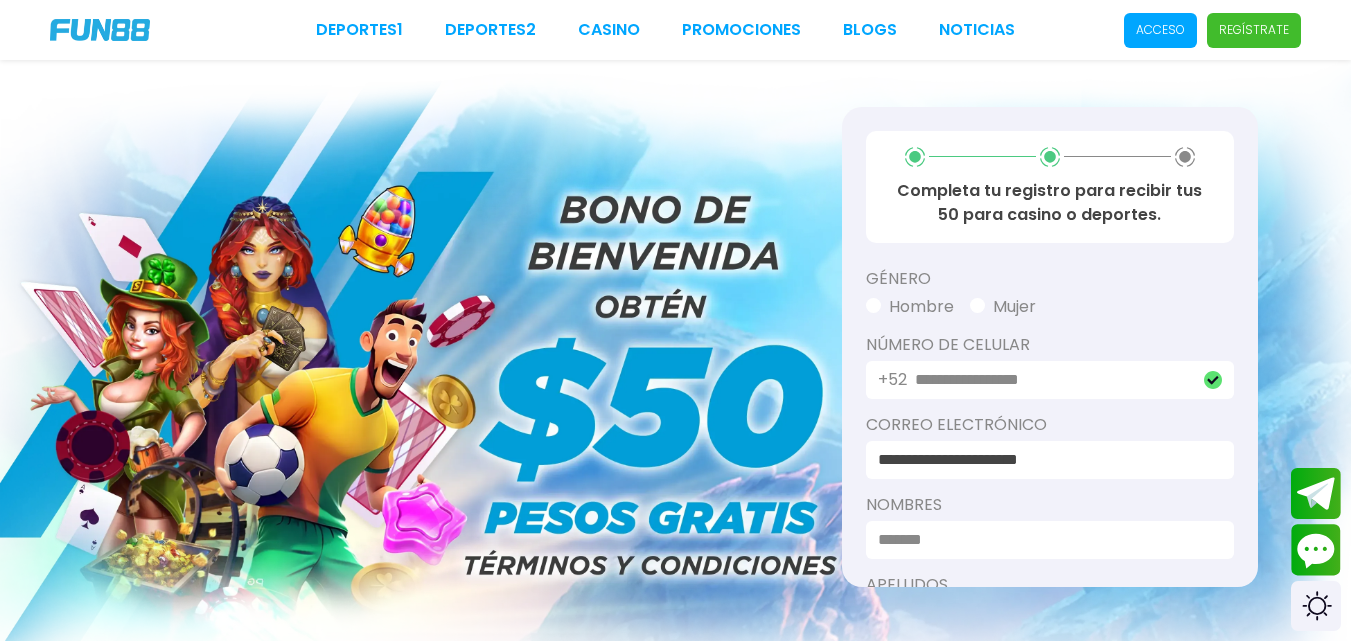 scroll, scrollTop: 313, scrollLeft: 0, axis: vertical 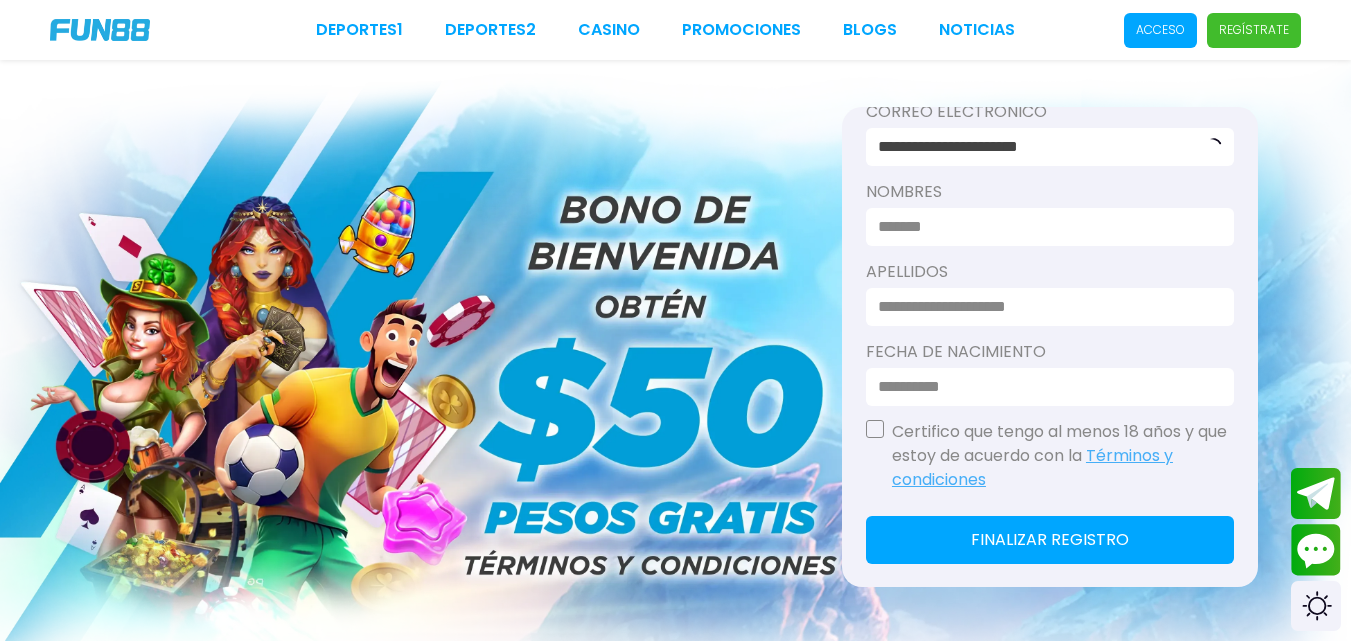 click at bounding box center (1044, 227) 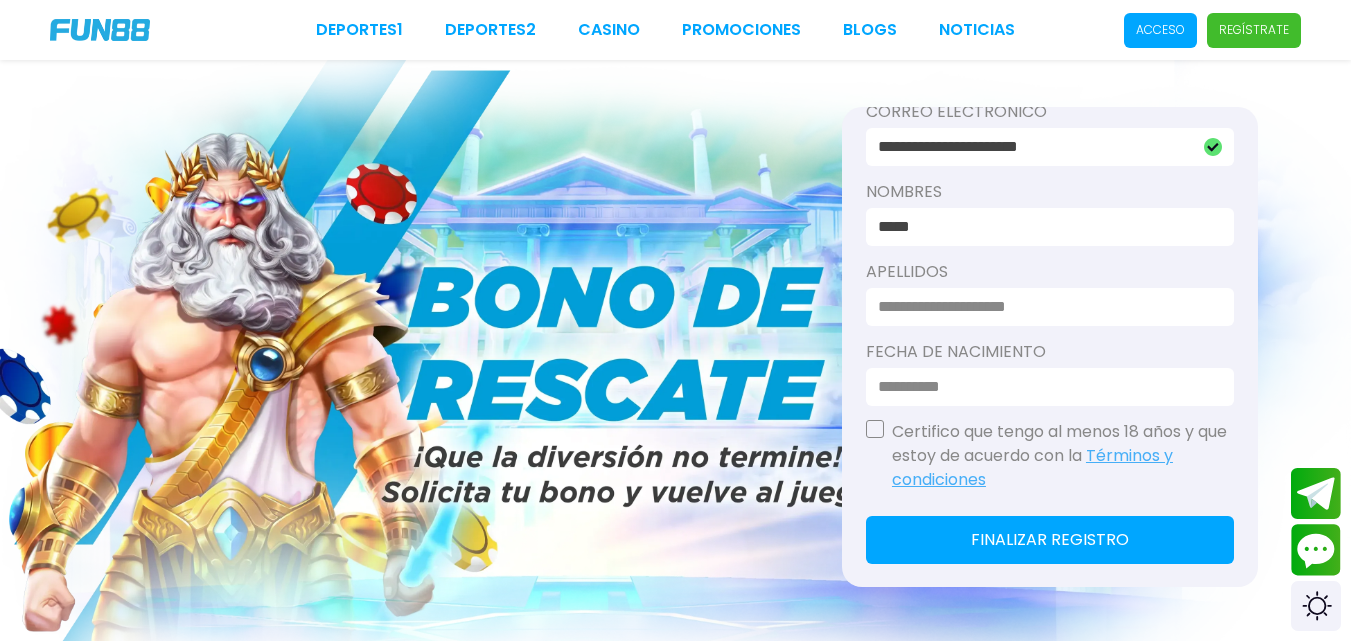 type on "*****" 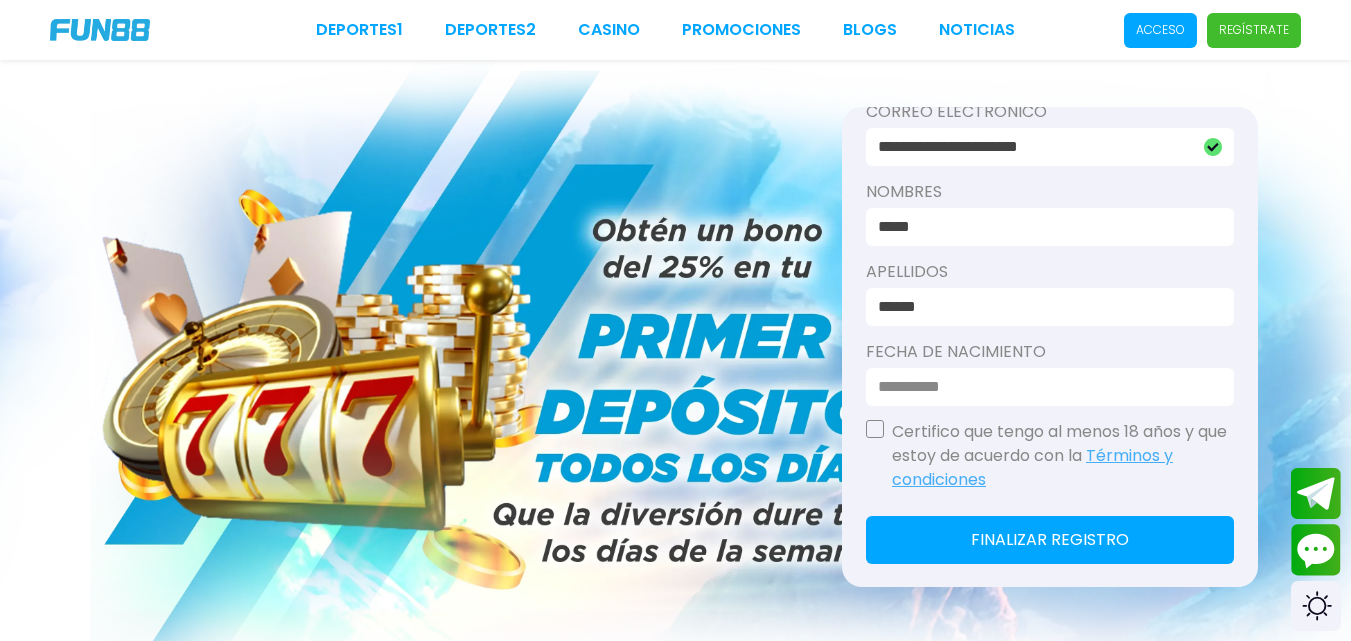 type on "******" 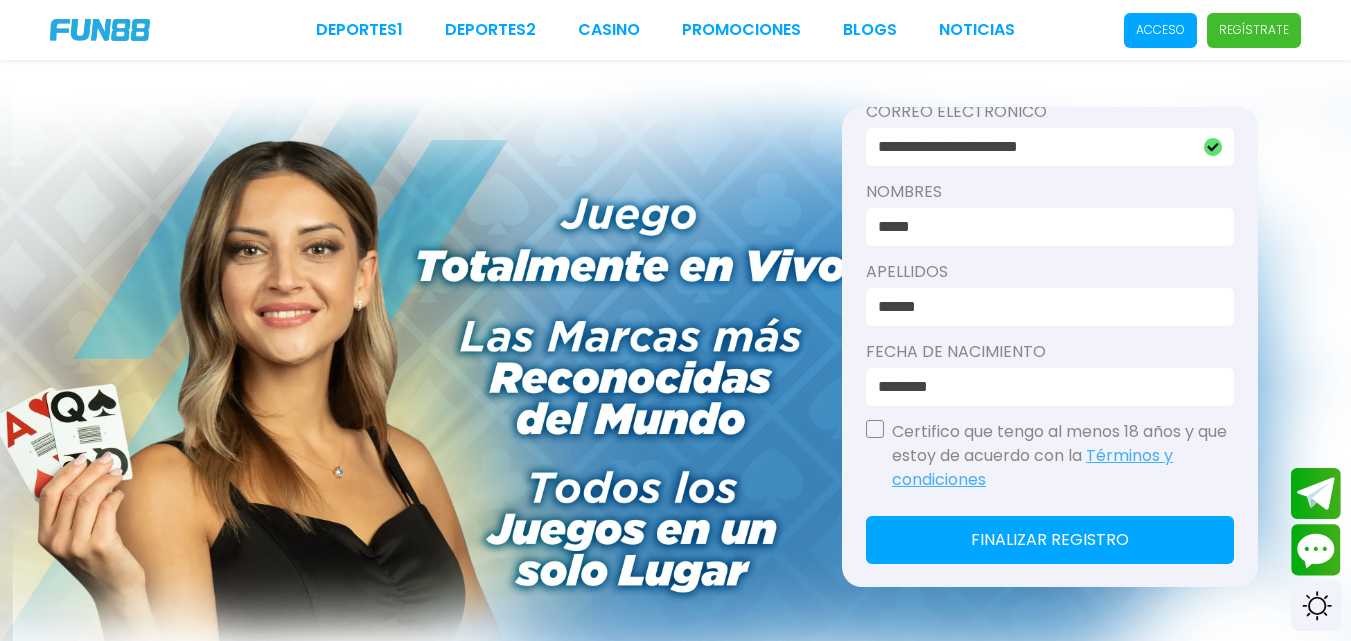 type on "********" 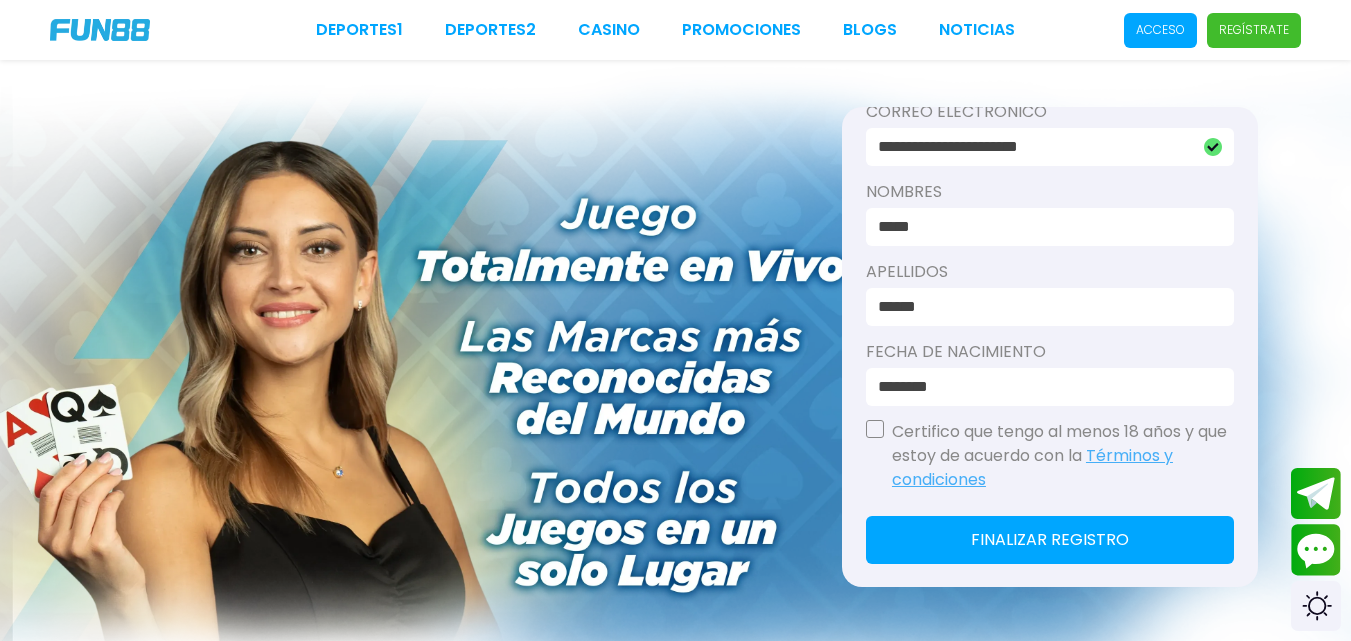 click at bounding box center (875, 429) 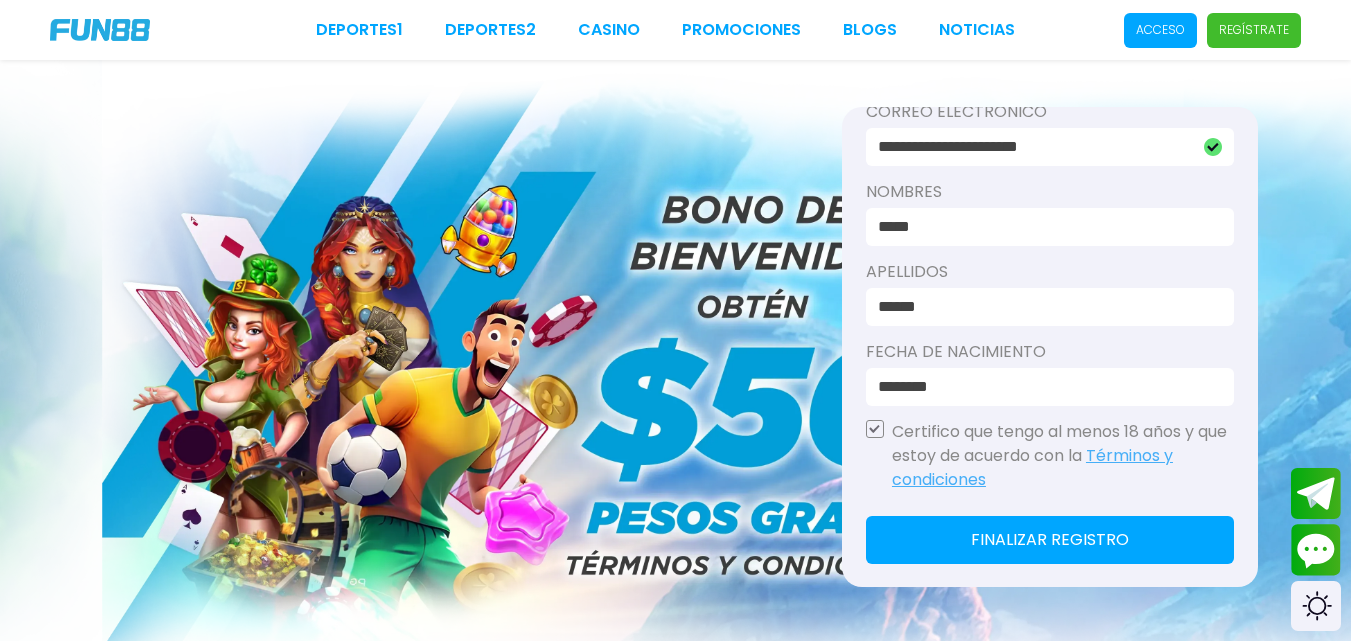 click on "Finalizar registro" 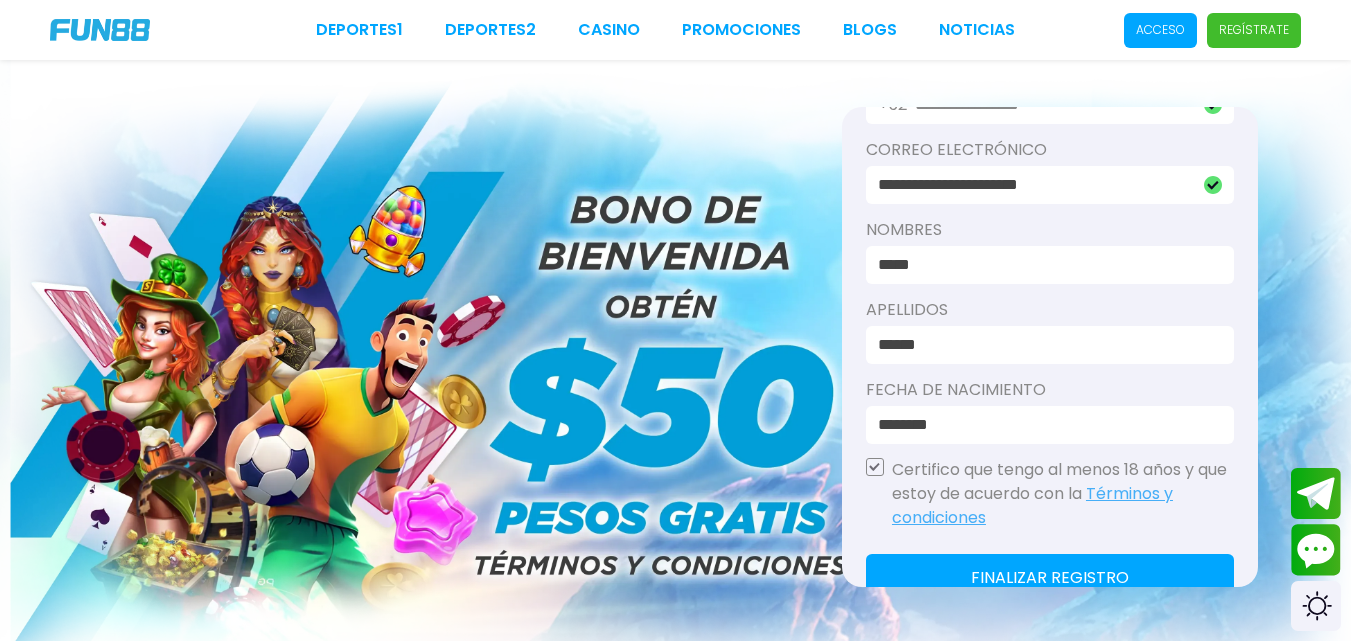 scroll, scrollTop: 351, scrollLeft: 0, axis: vertical 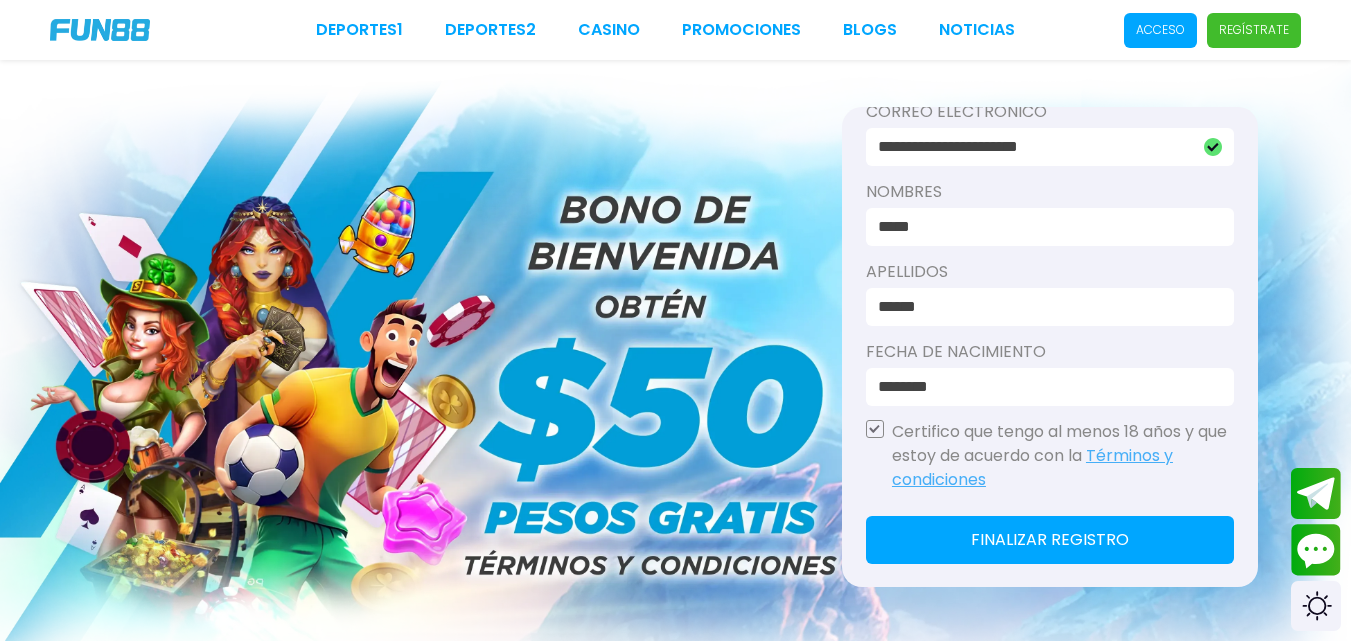 click on "Finalizar registro" at bounding box center (1050, 540) 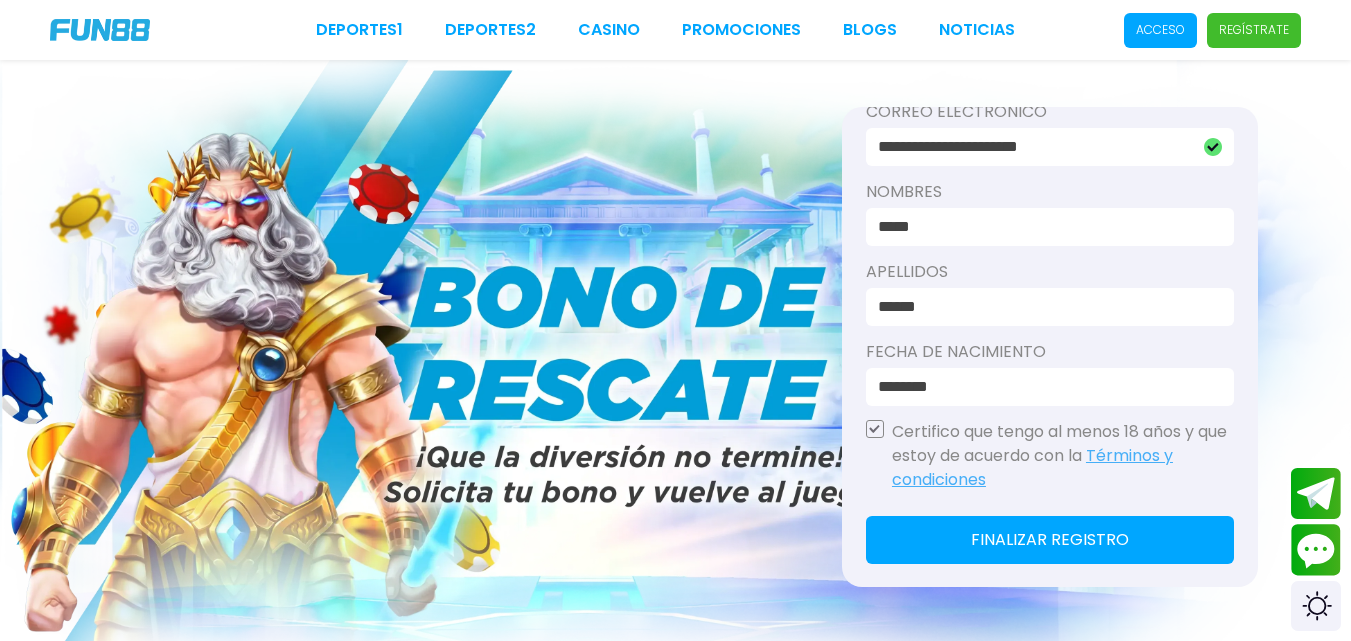 scroll, scrollTop: 12, scrollLeft: 0, axis: vertical 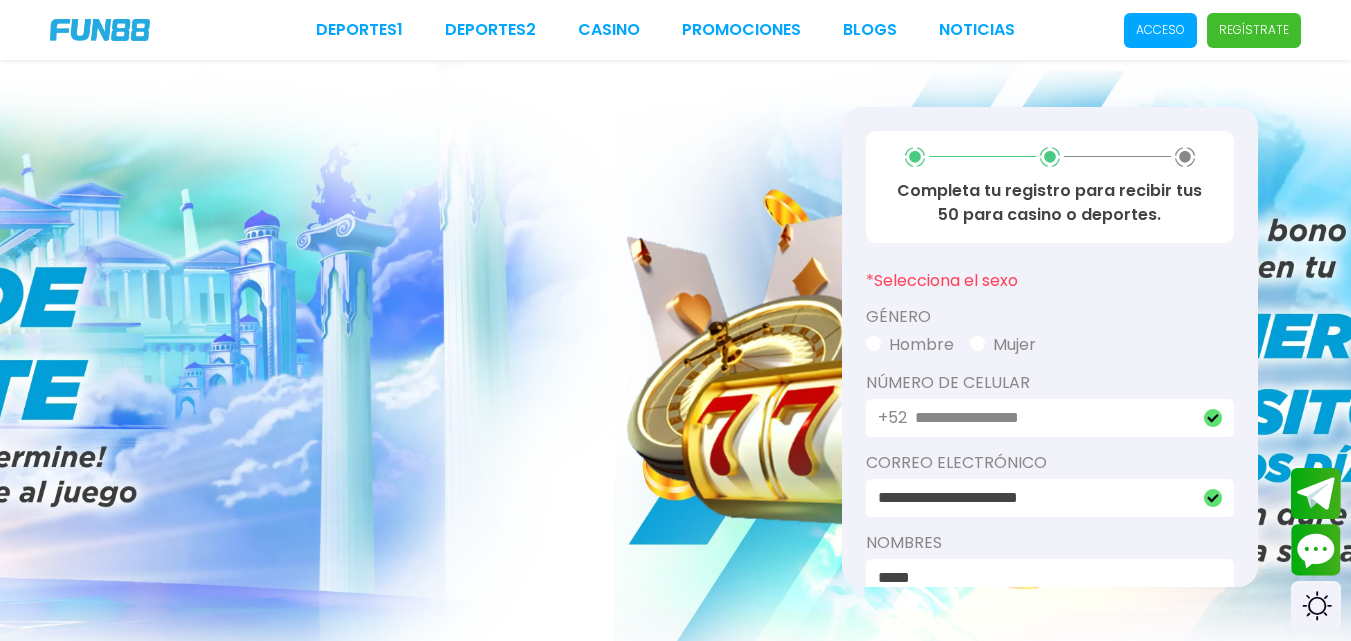 click at bounding box center [873, 343] 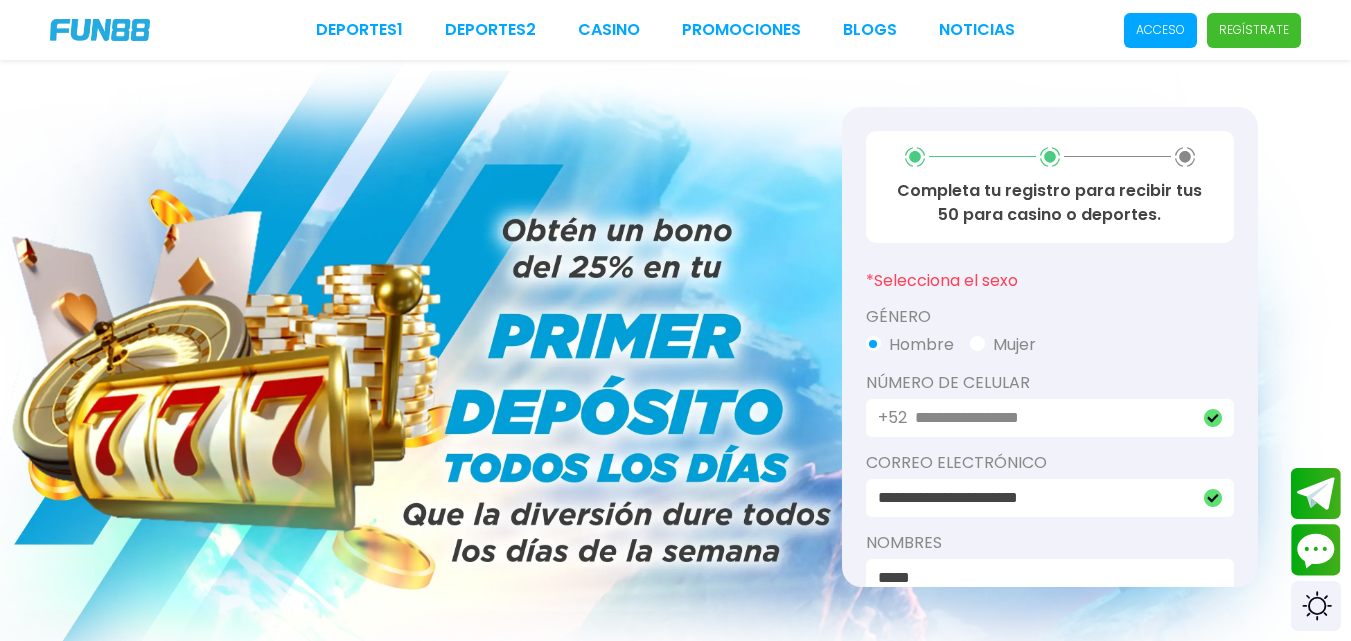 scroll, scrollTop: 351, scrollLeft: 0, axis: vertical 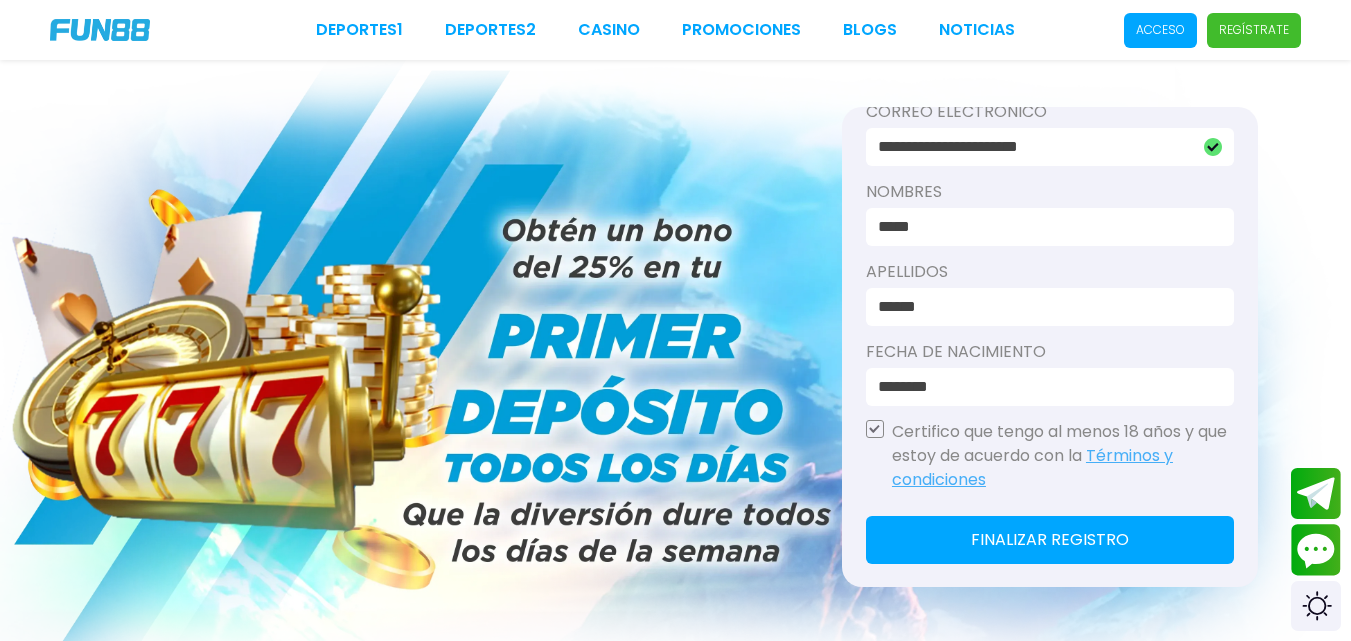 click on "Finalizar registro" at bounding box center (1050, 540) 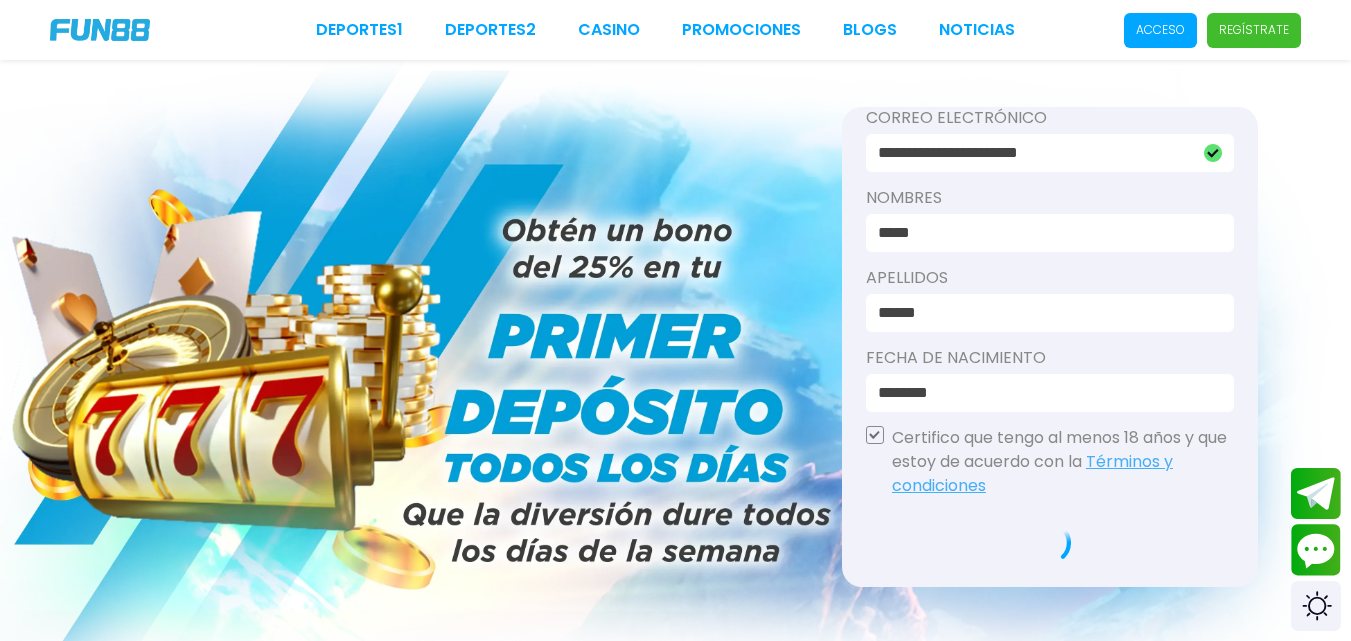 scroll, scrollTop: 307, scrollLeft: 0, axis: vertical 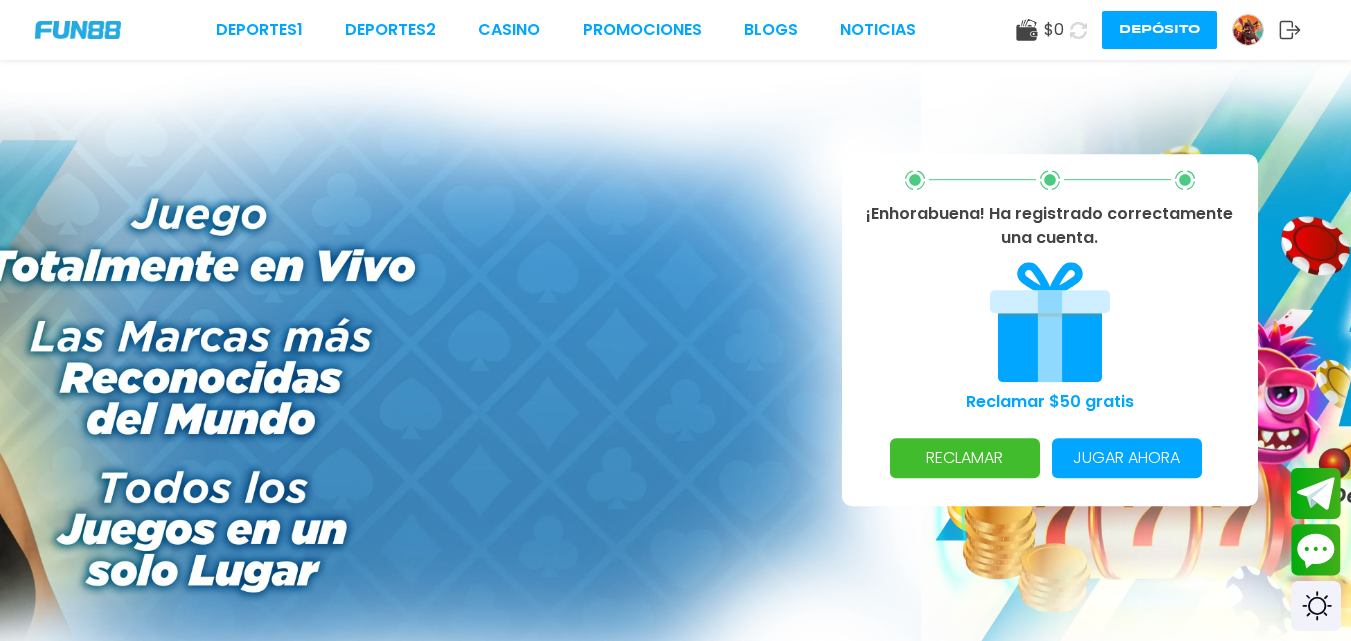click on "RECLAMAR" at bounding box center [965, 458] 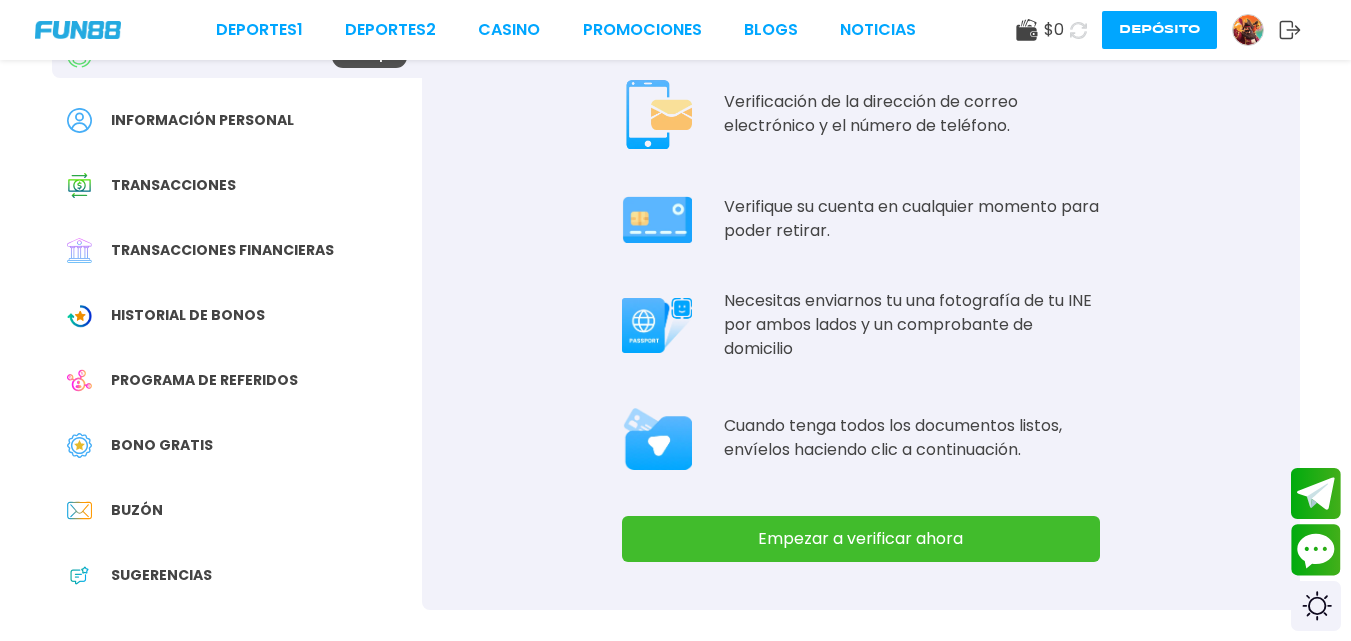 scroll, scrollTop: 160, scrollLeft: 0, axis: vertical 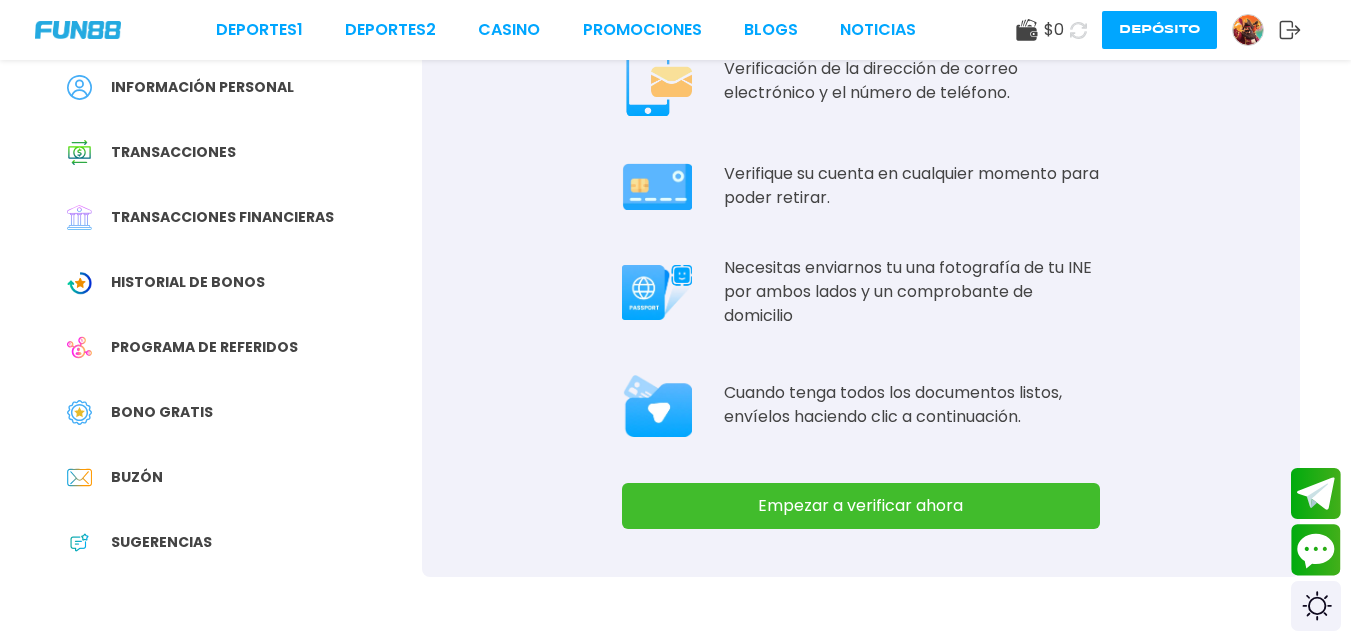 click on "Empezar a verificar ahora" at bounding box center (861, 506) 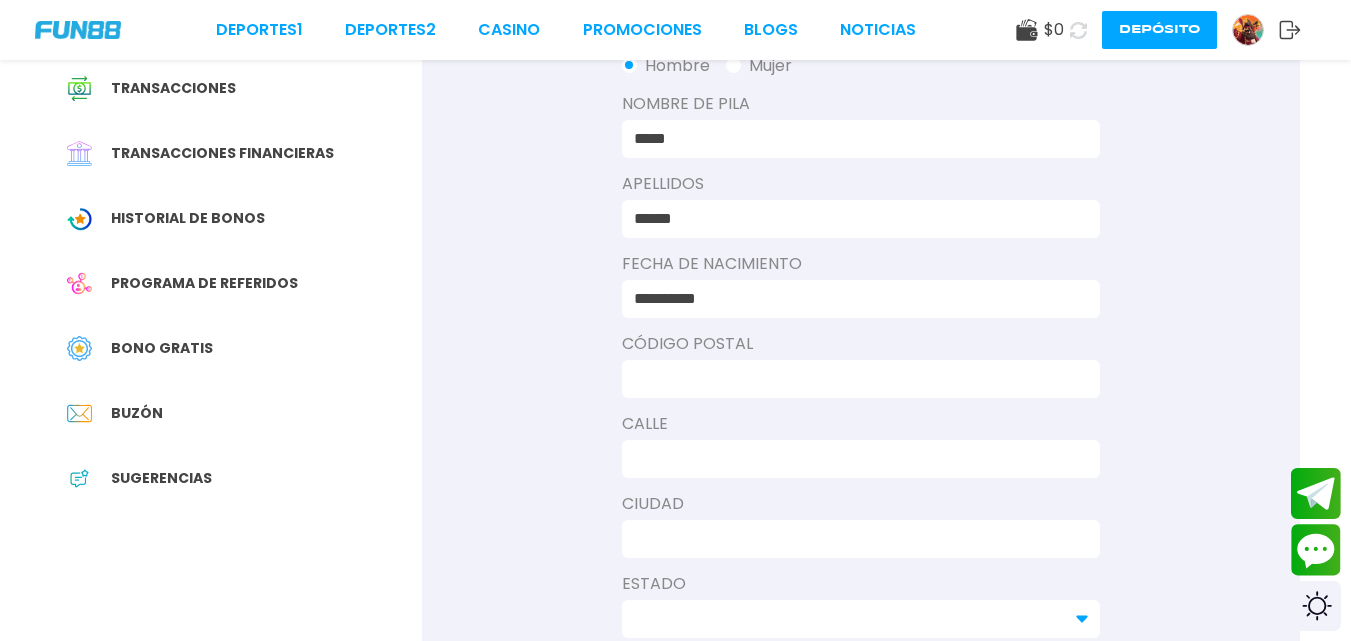 scroll, scrollTop: 360, scrollLeft: 0, axis: vertical 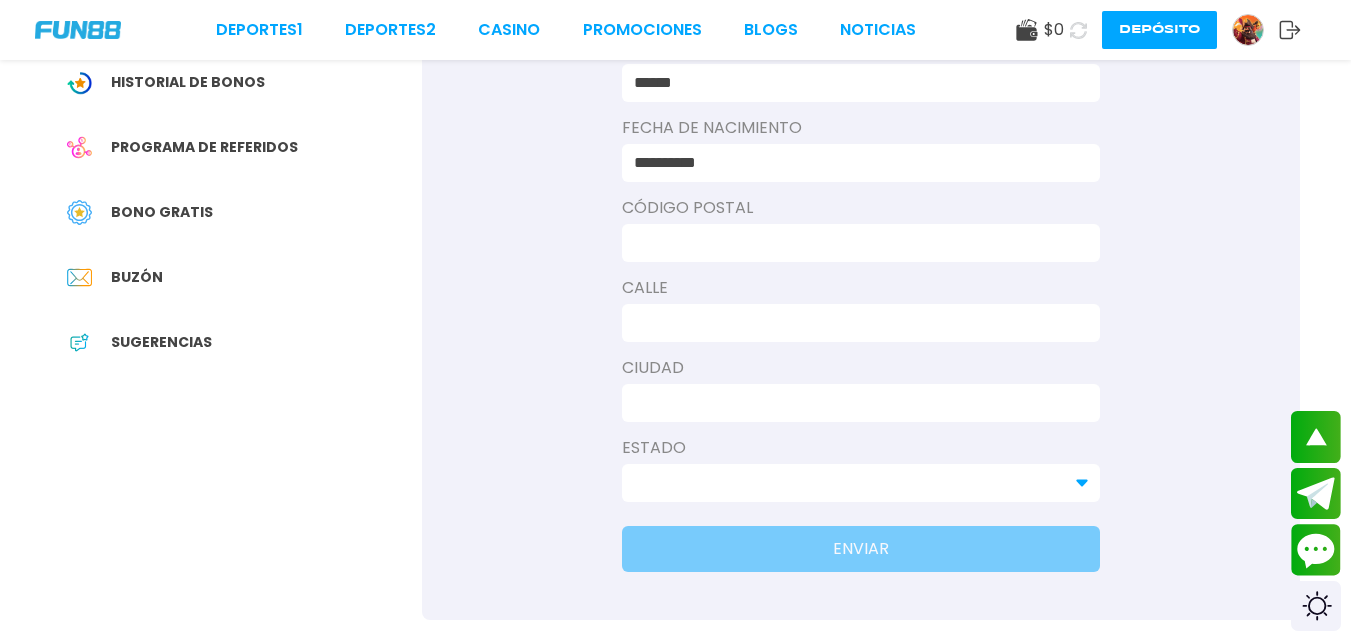 click at bounding box center [855, 243] 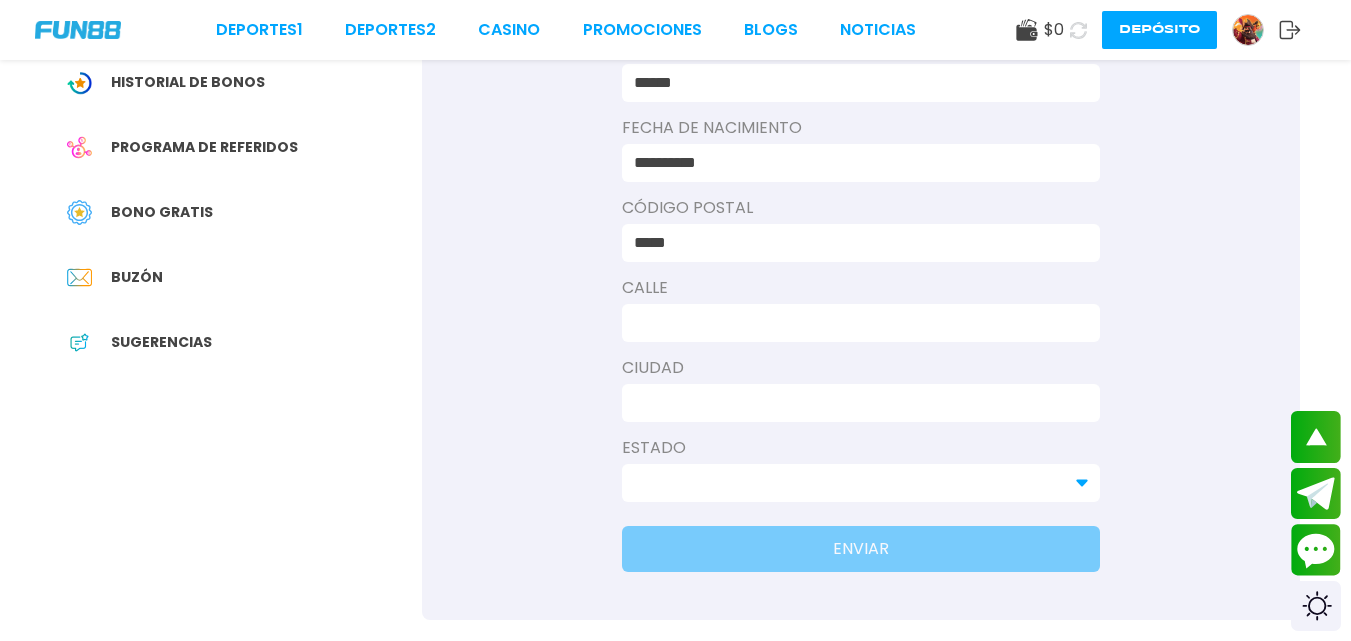 type on "*****" 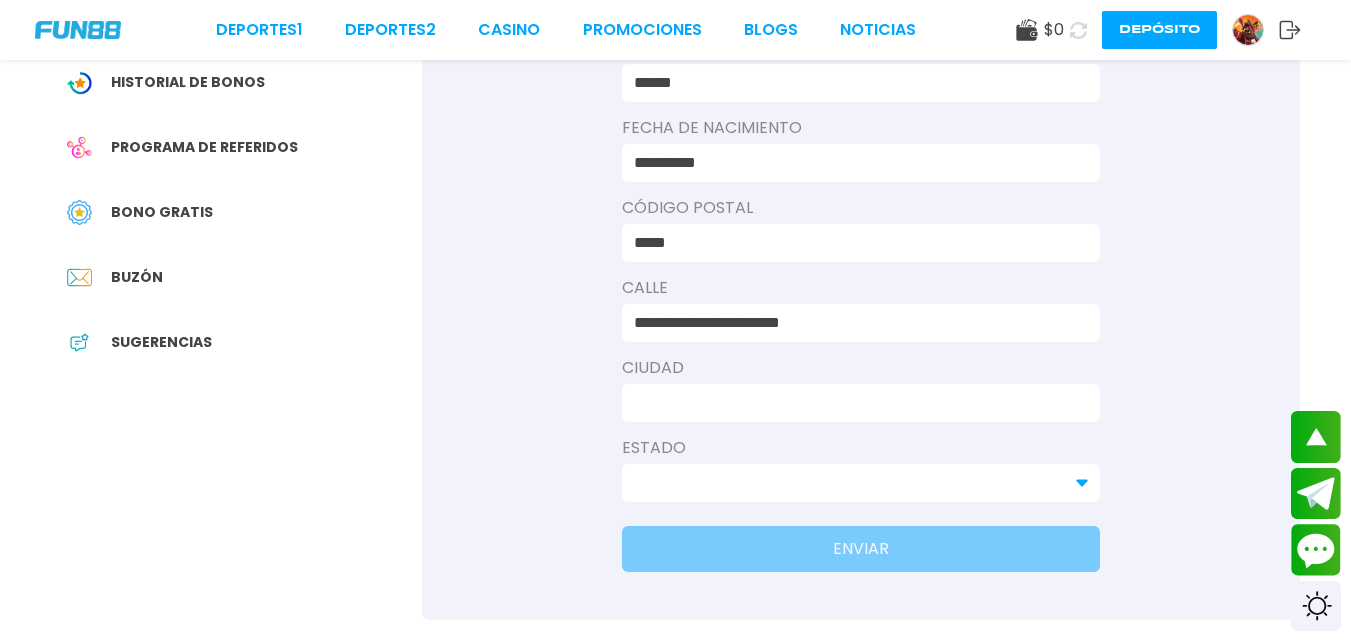 click on "**********" at bounding box center [855, 323] 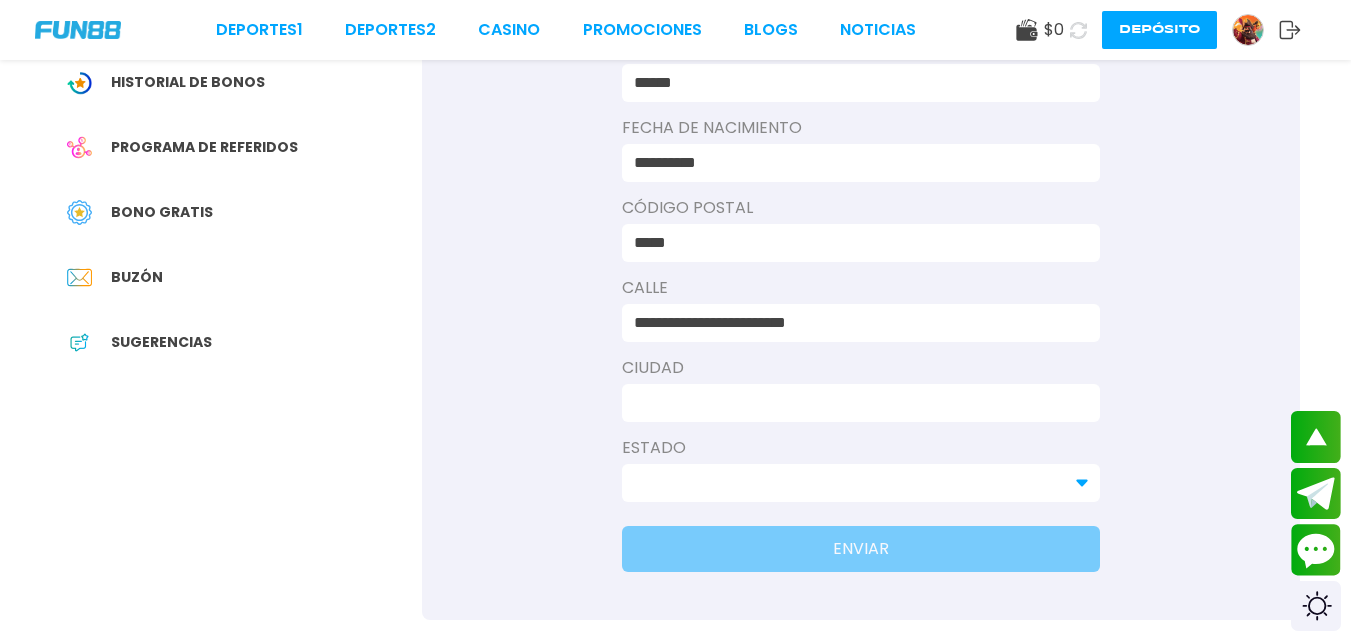 type on "**********" 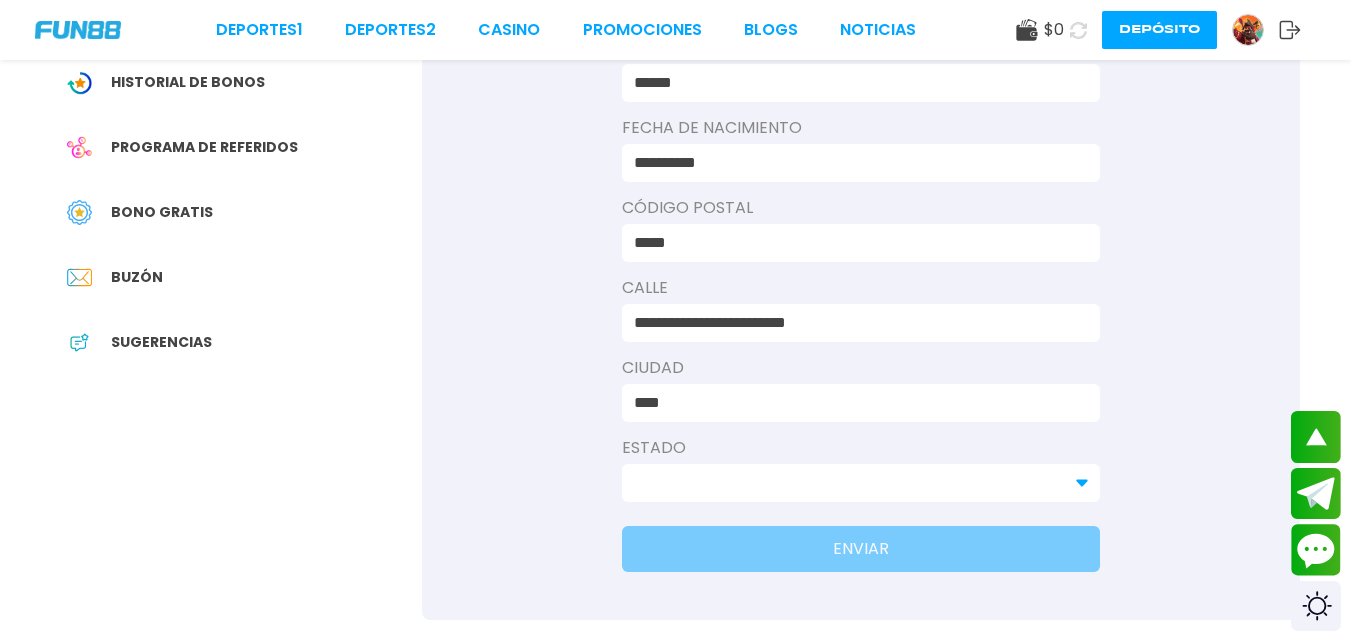 type on "****" 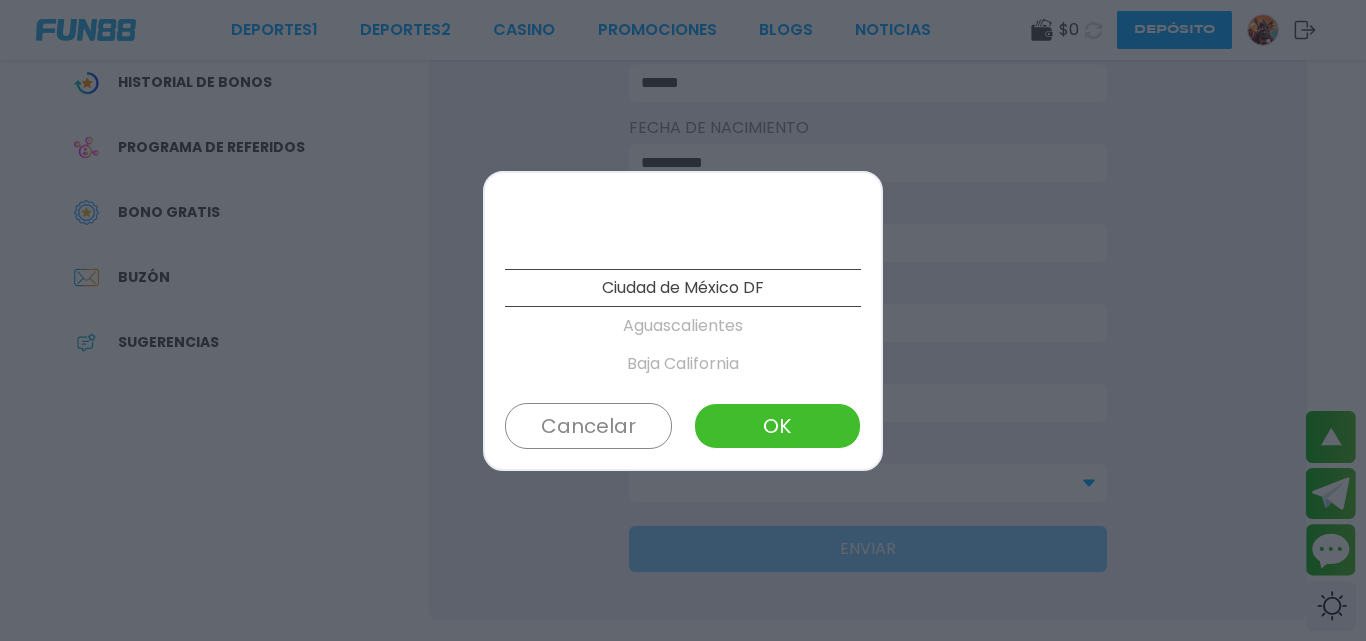 click on "OK" at bounding box center (777, 426) 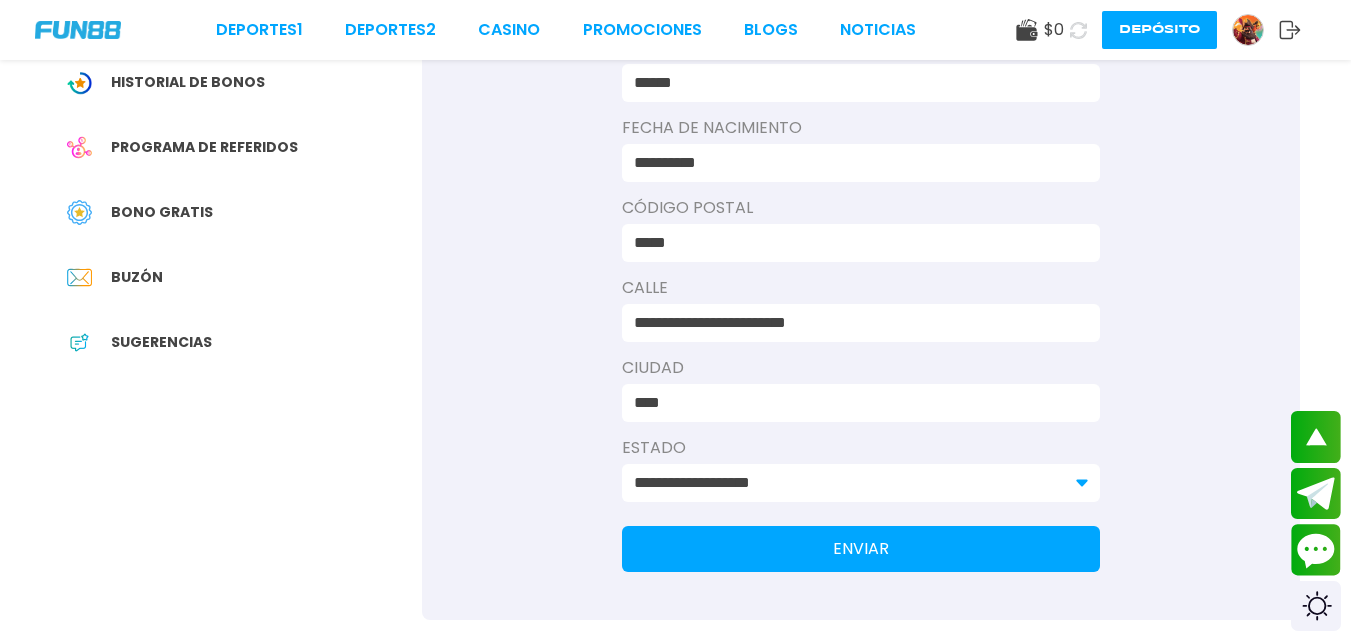 click on "ENVIAR" at bounding box center (861, 549) 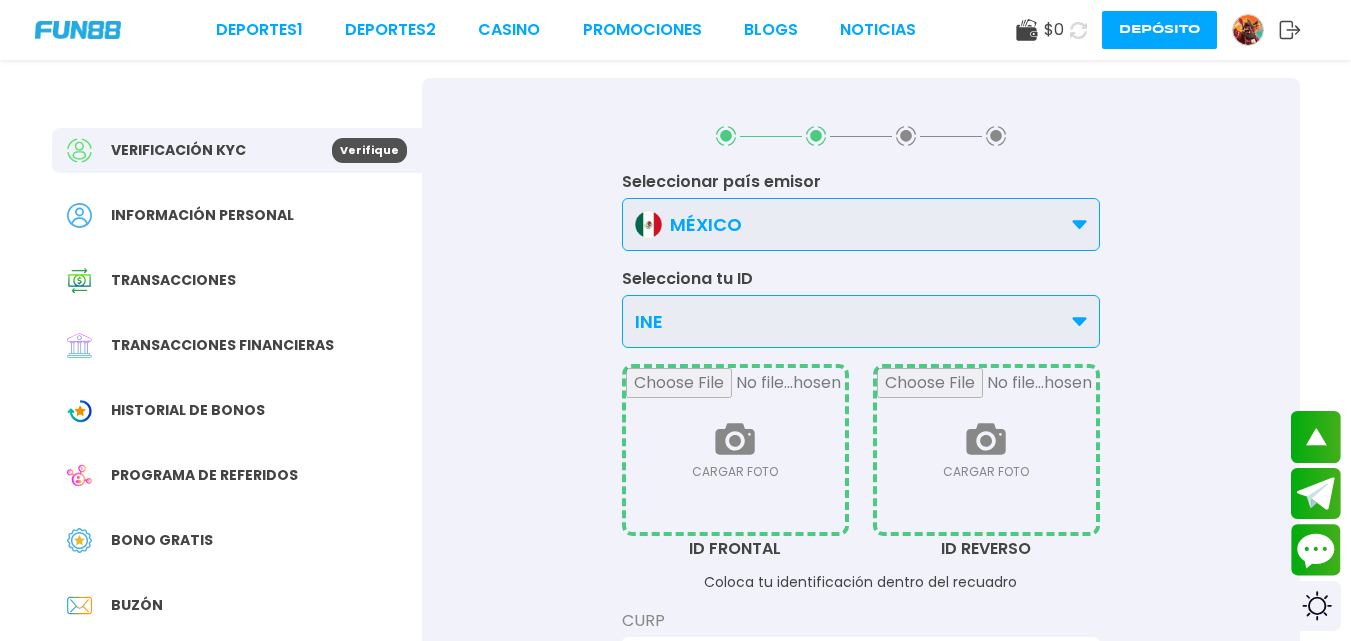 scroll, scrollTop: 0, scrollLeft: 0, axis: both 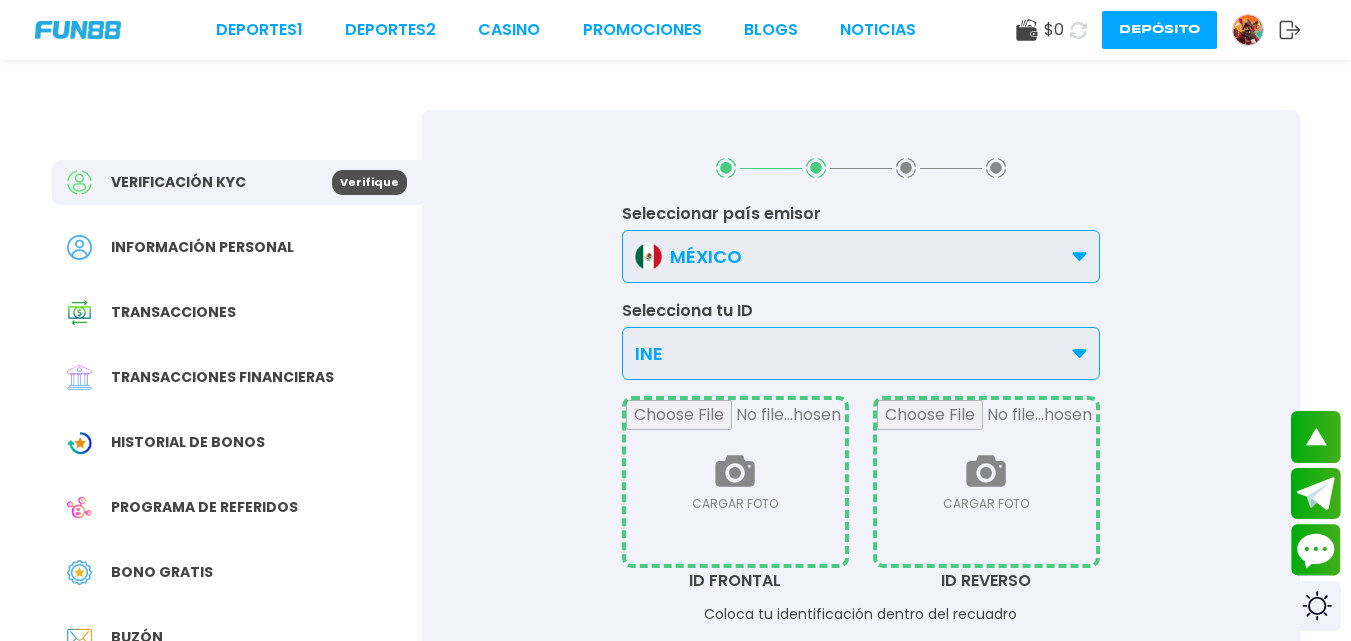 click at bounding box center [735, 482] 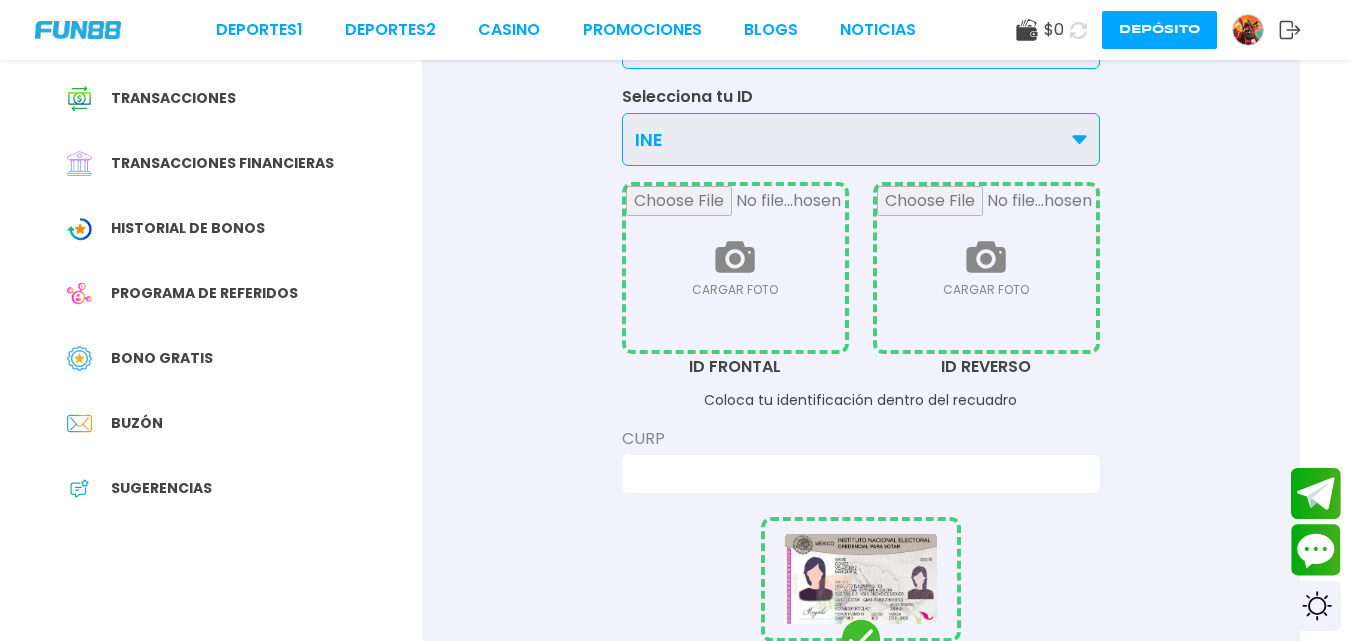 scroll, scrollTop: 440, scrollLeft: 0, axis: vertical 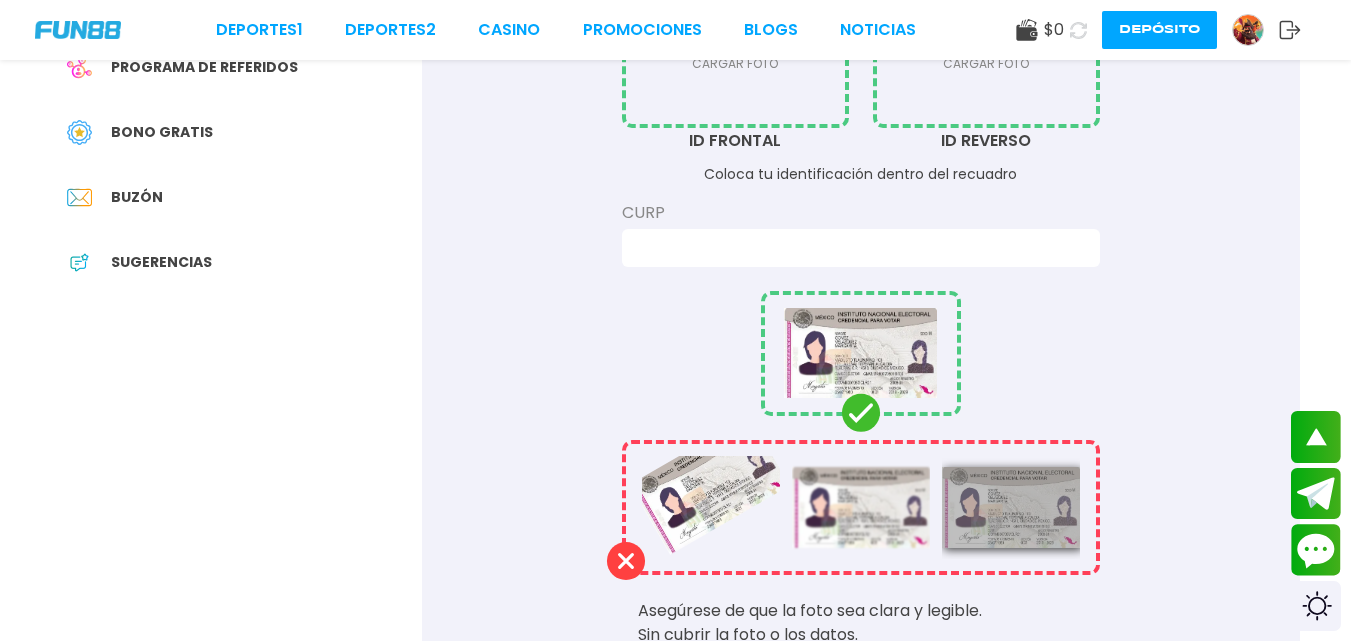 click at bounding box center (735, 42) 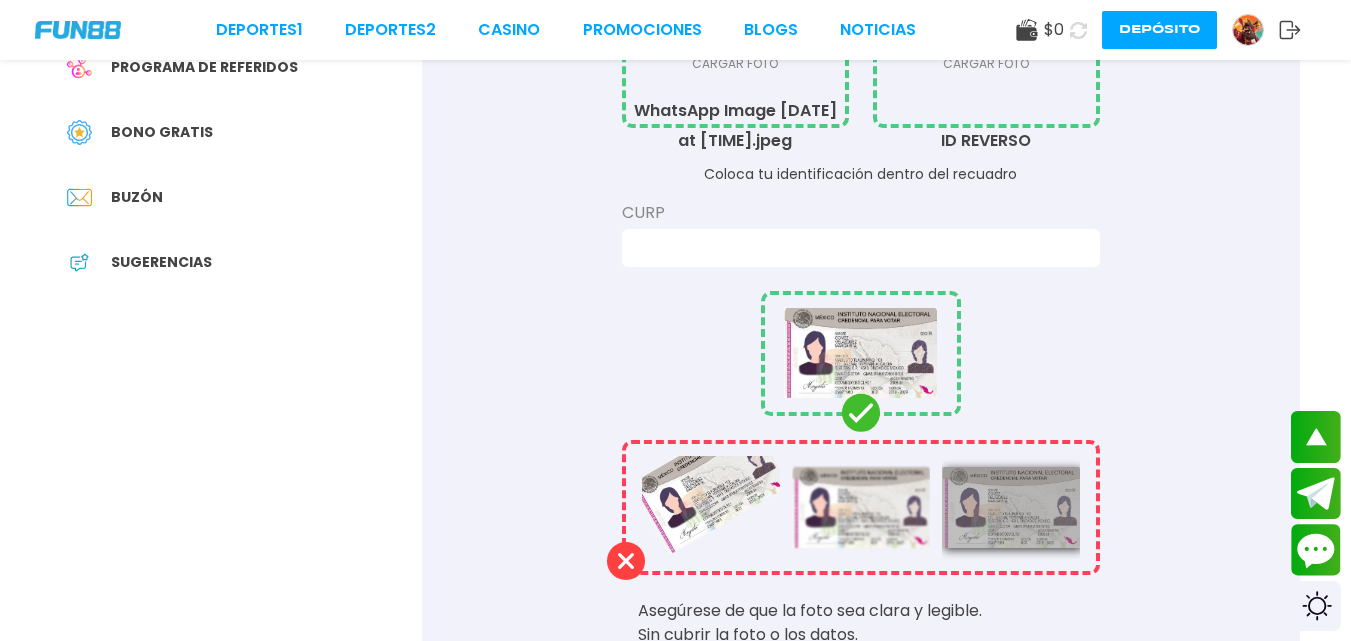 click at bounding box center [986, 42] 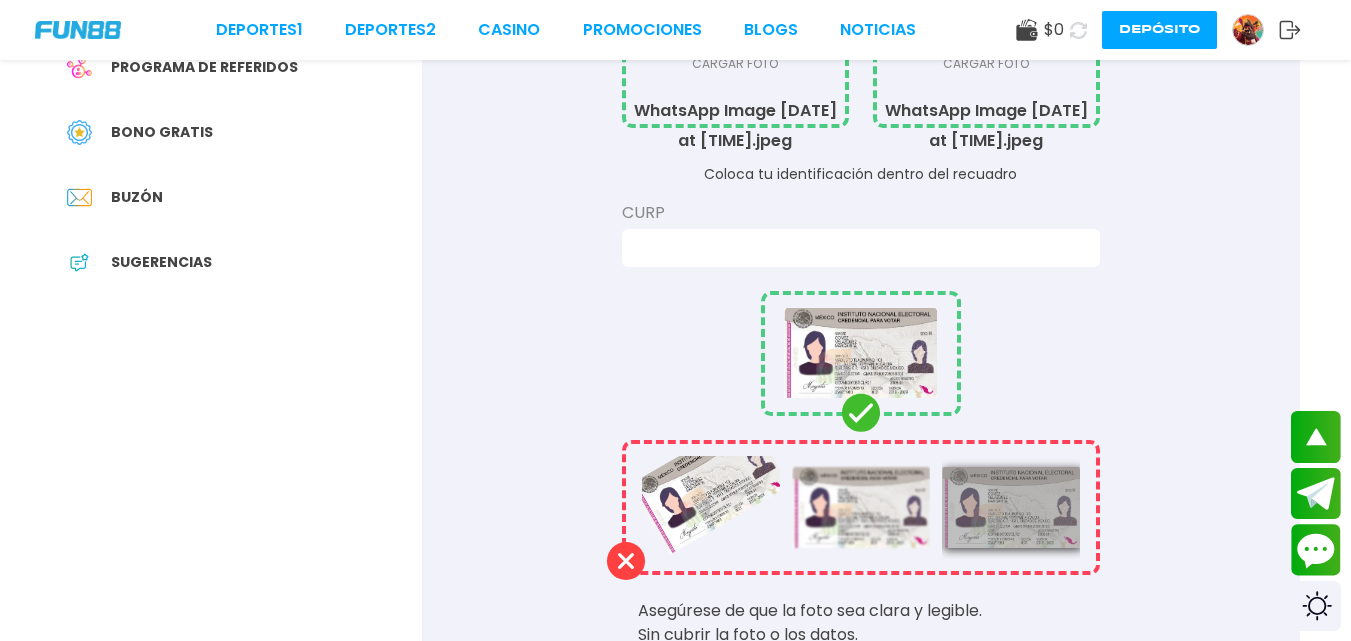 click at bounding box center (855, 248) 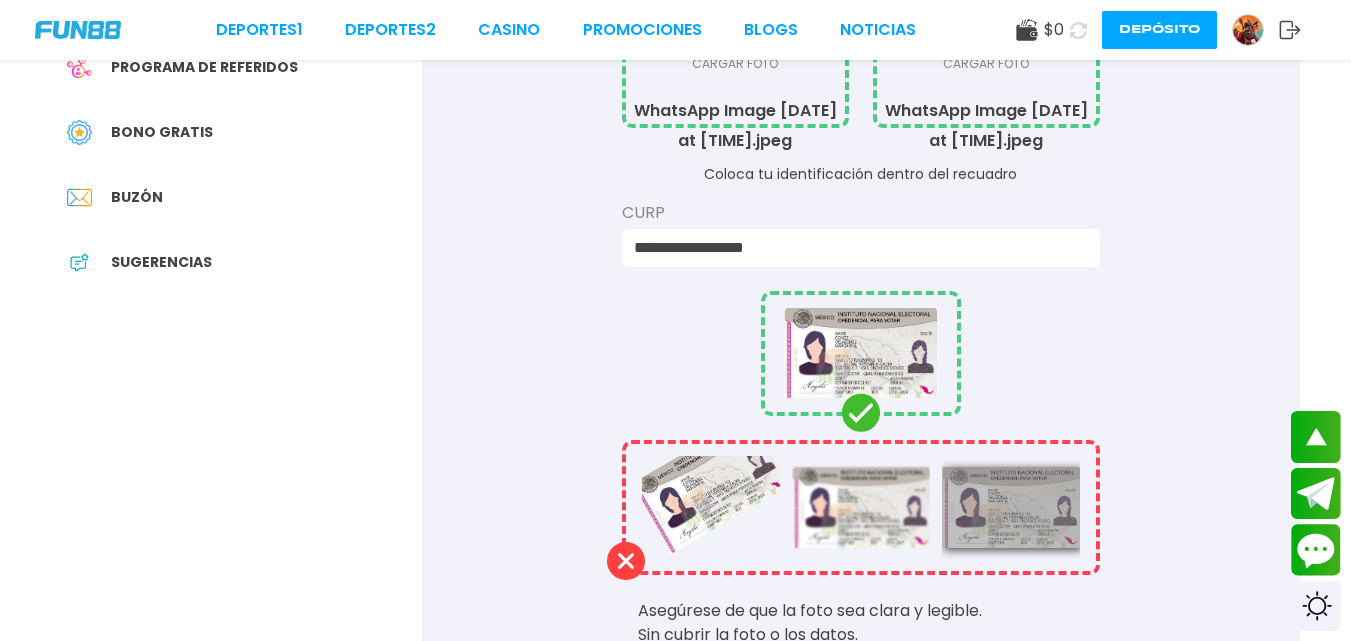 type on "**********" 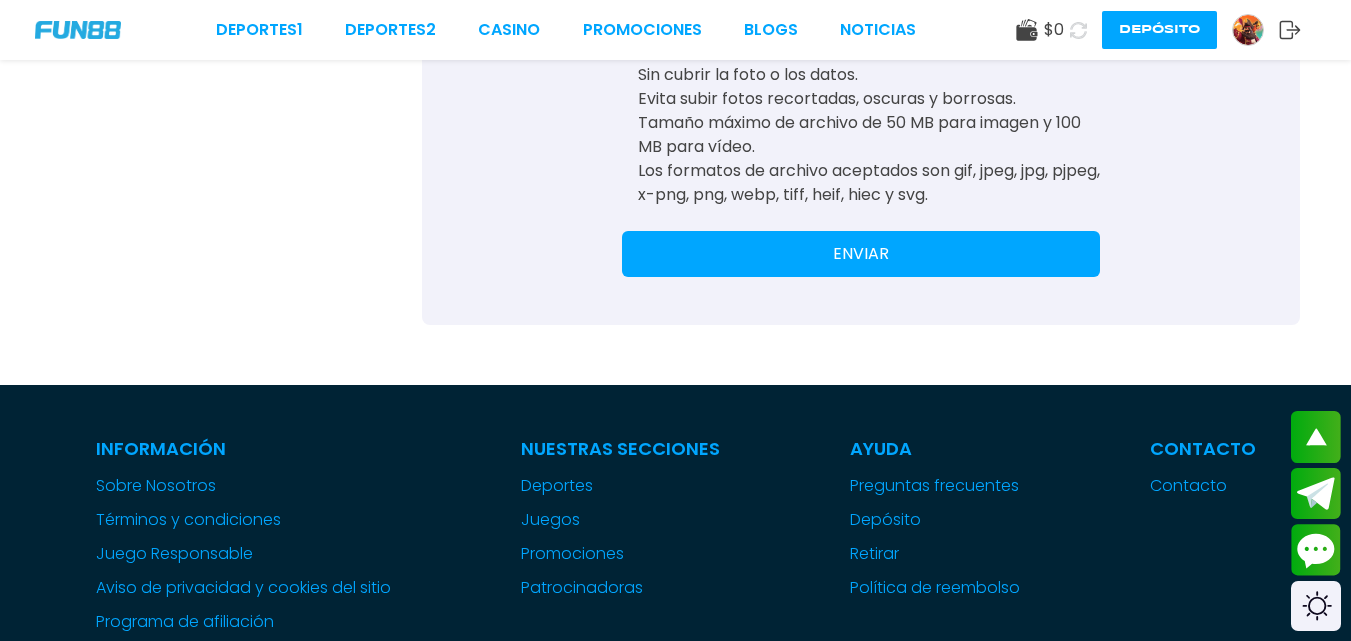 click on "ENVIAR" at bounding box center (861, 254) 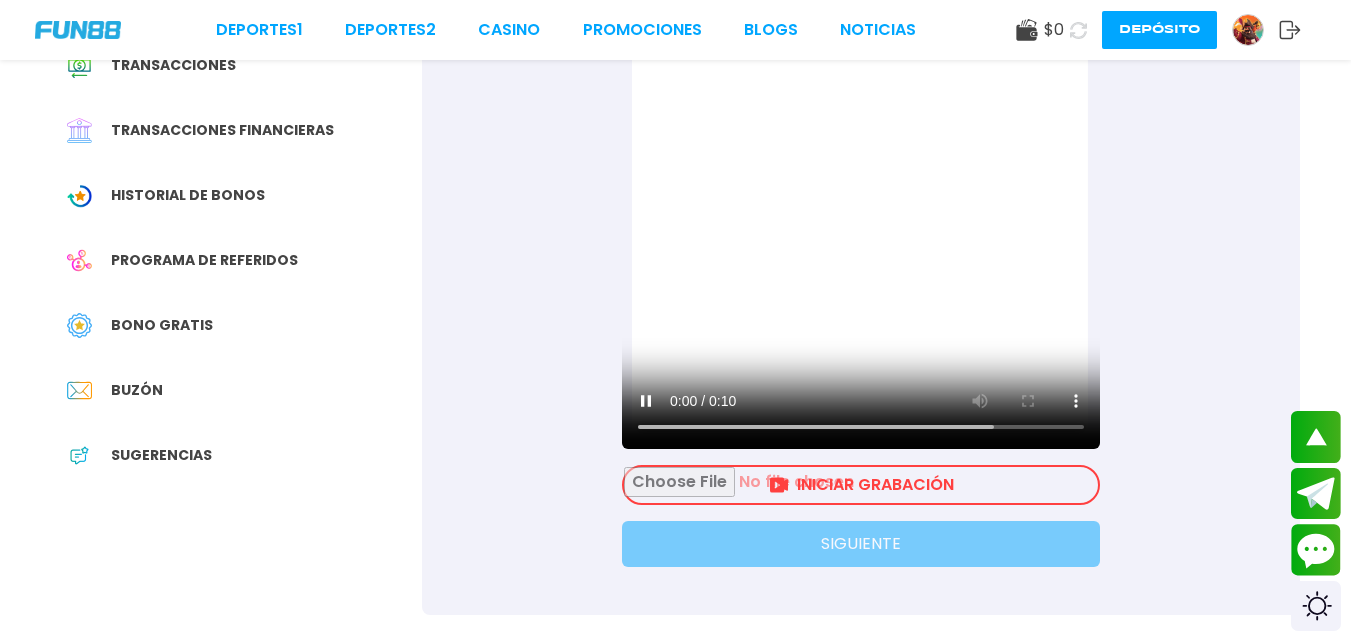 scroll, scrollTop: 280, scrollLeft: 0, axis: vertical 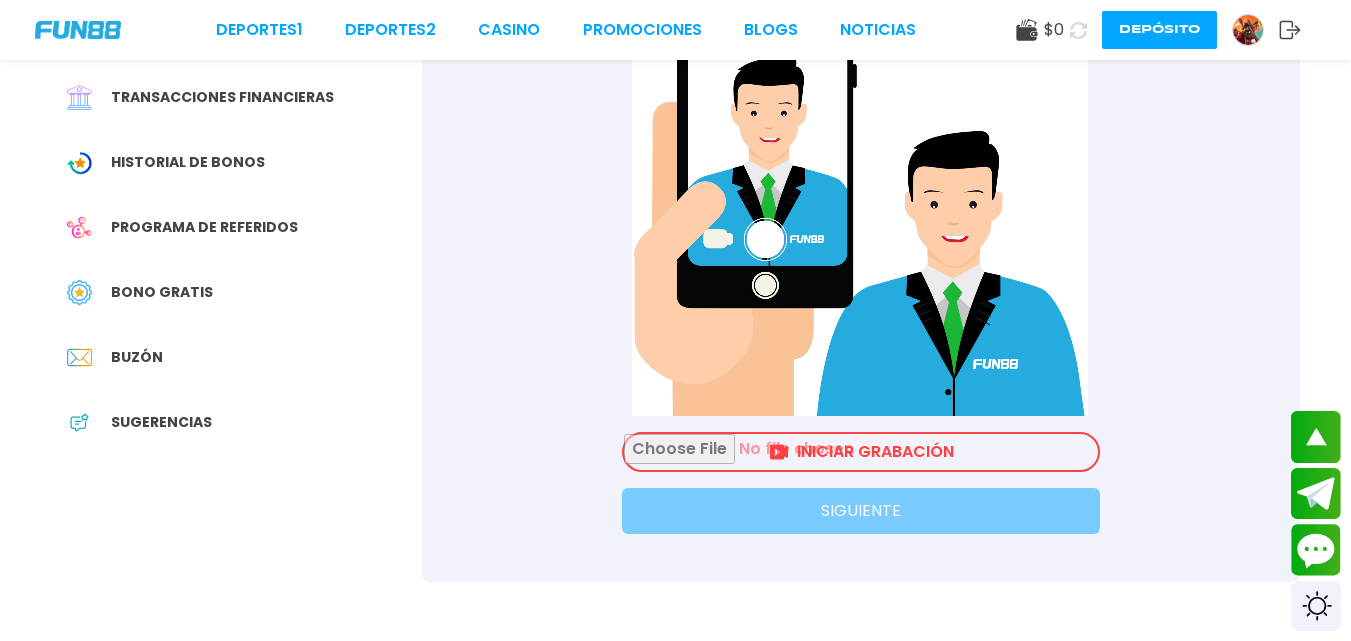click at bounding box center (861, 452) 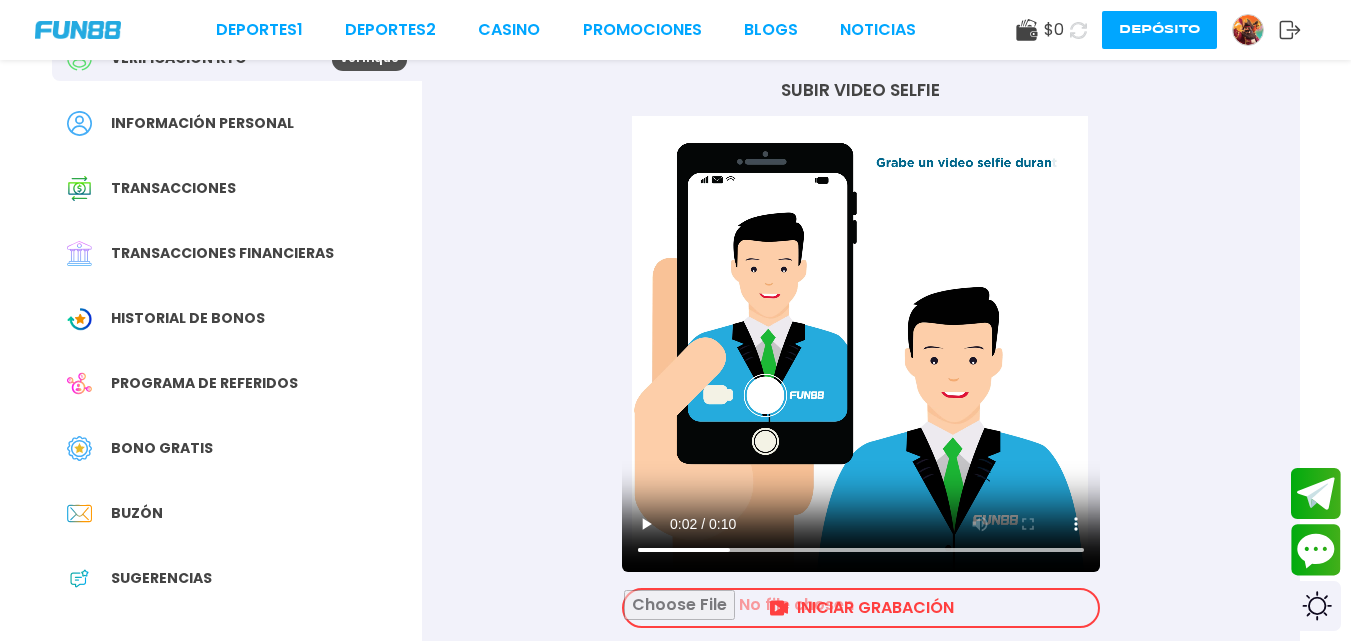 scroll, scrollTop: 120, scrollLeft: 0, axis: vertical 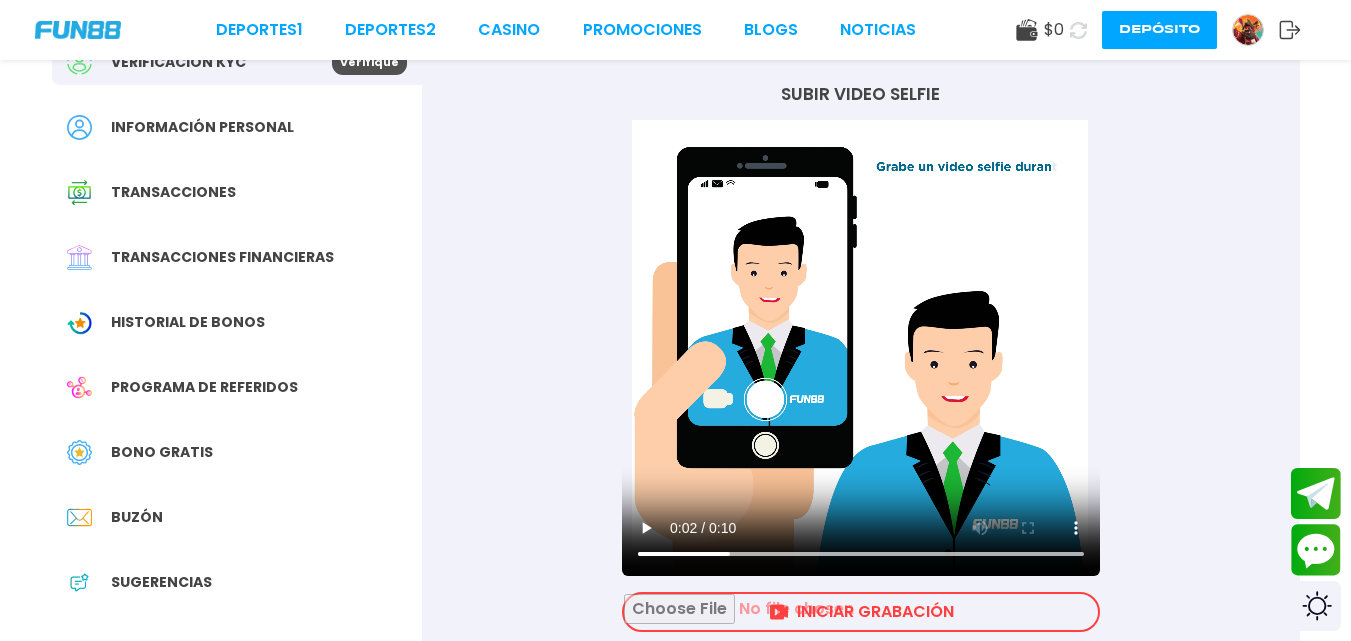 click at bounding box center (861, 612) 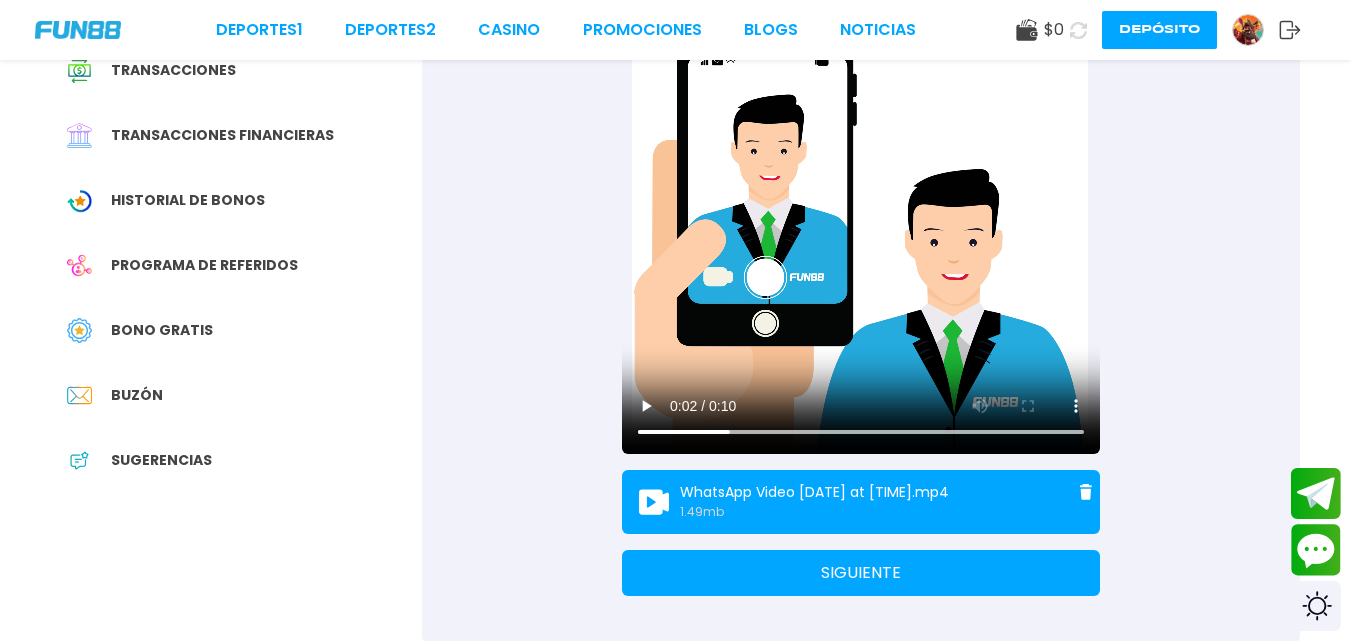 scroll, scrollTop: 320, scrollLeft: 0, axis: vertical 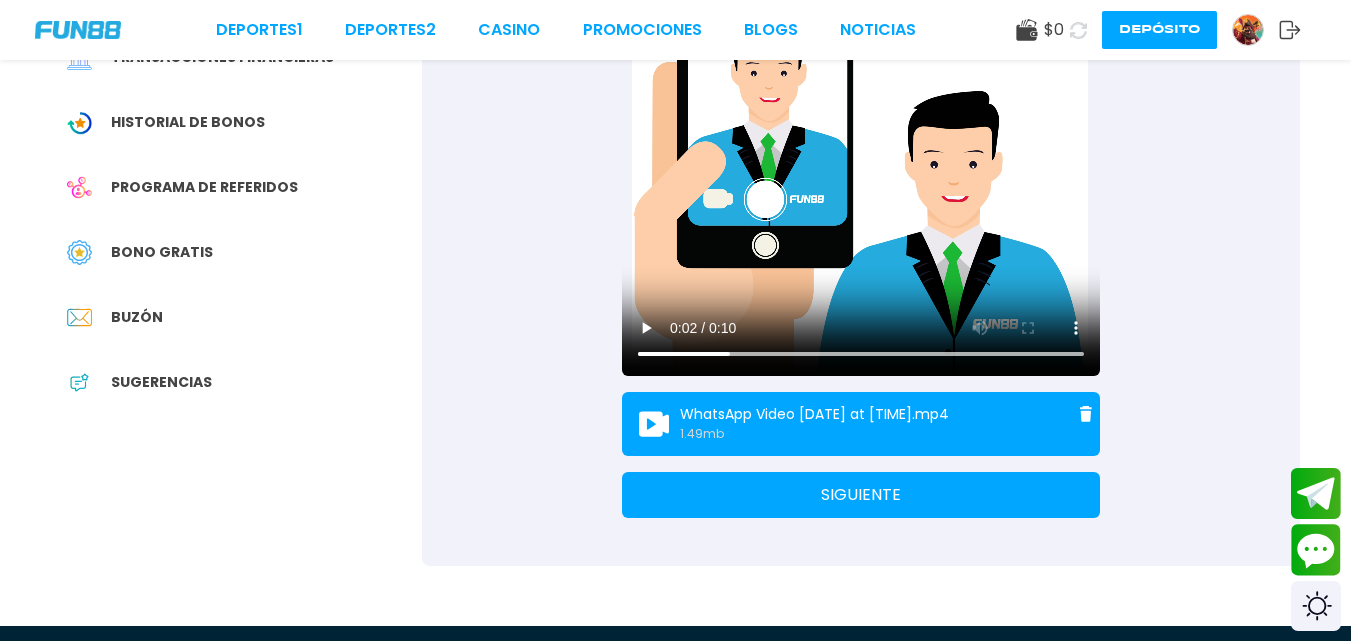 click on "SIGUIENTE" at bounding box center [861, 495] 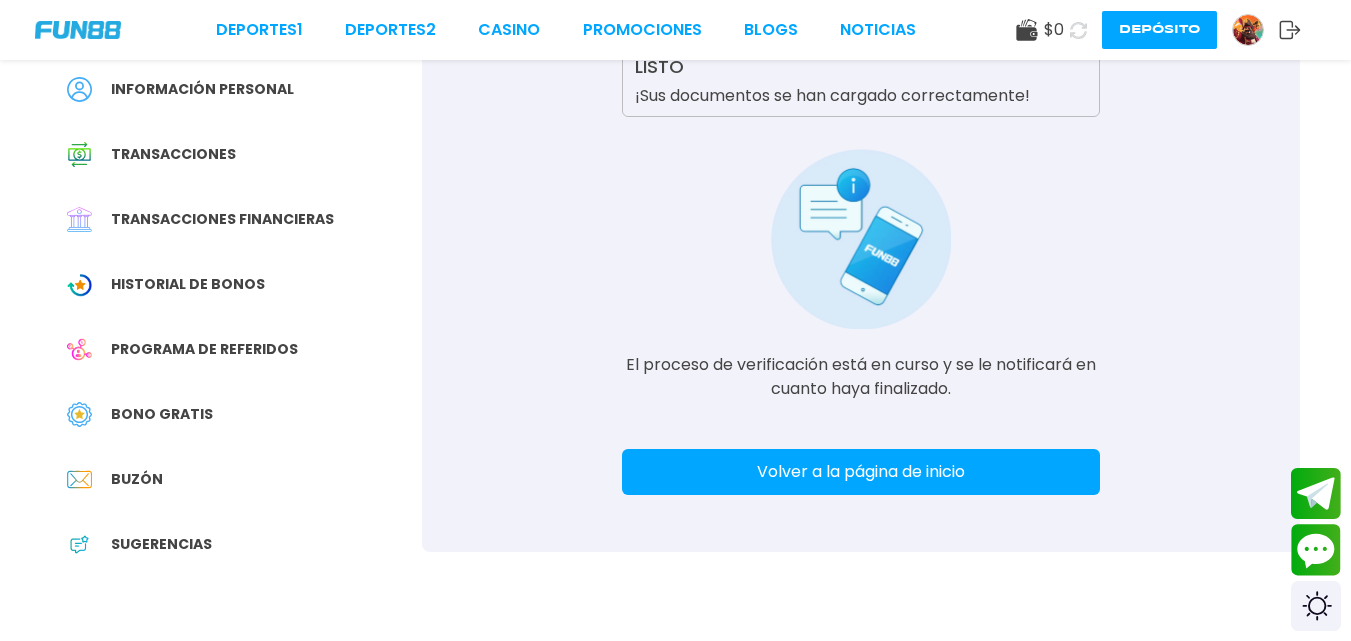 scroll, scrollTop: 200, scrollLeft: 0, axis: vertical 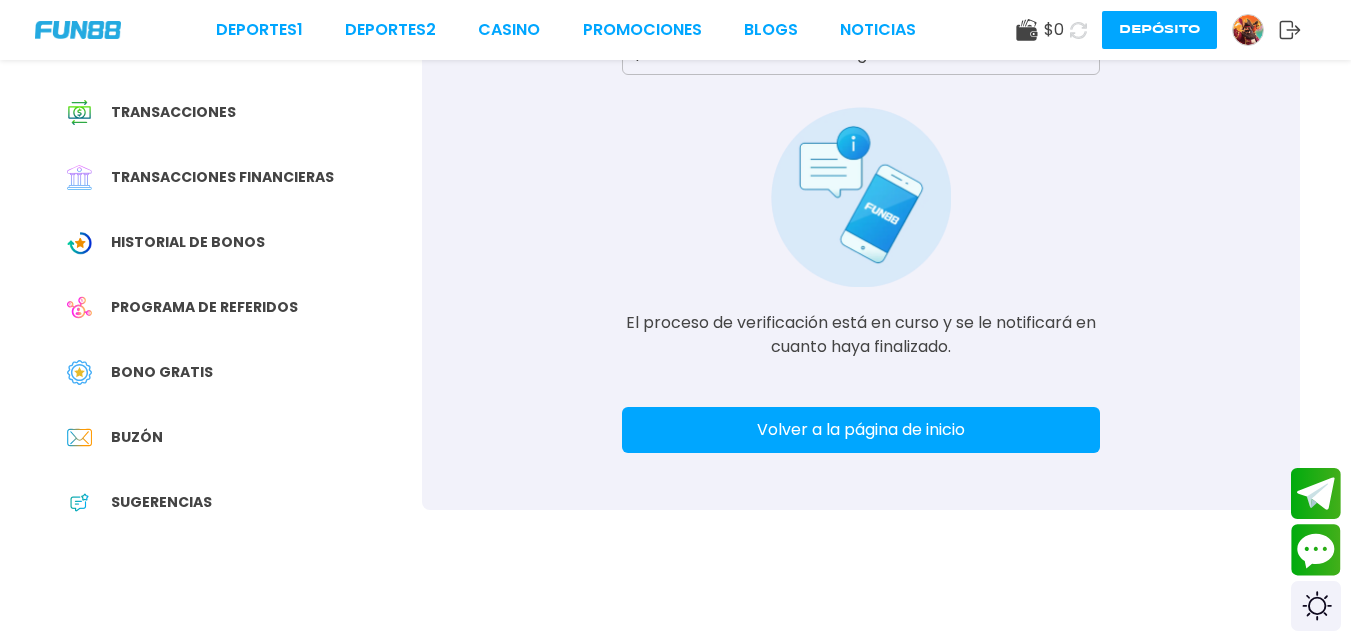 click on "Volver a la página de inicio" at bounding box center [861, 430] 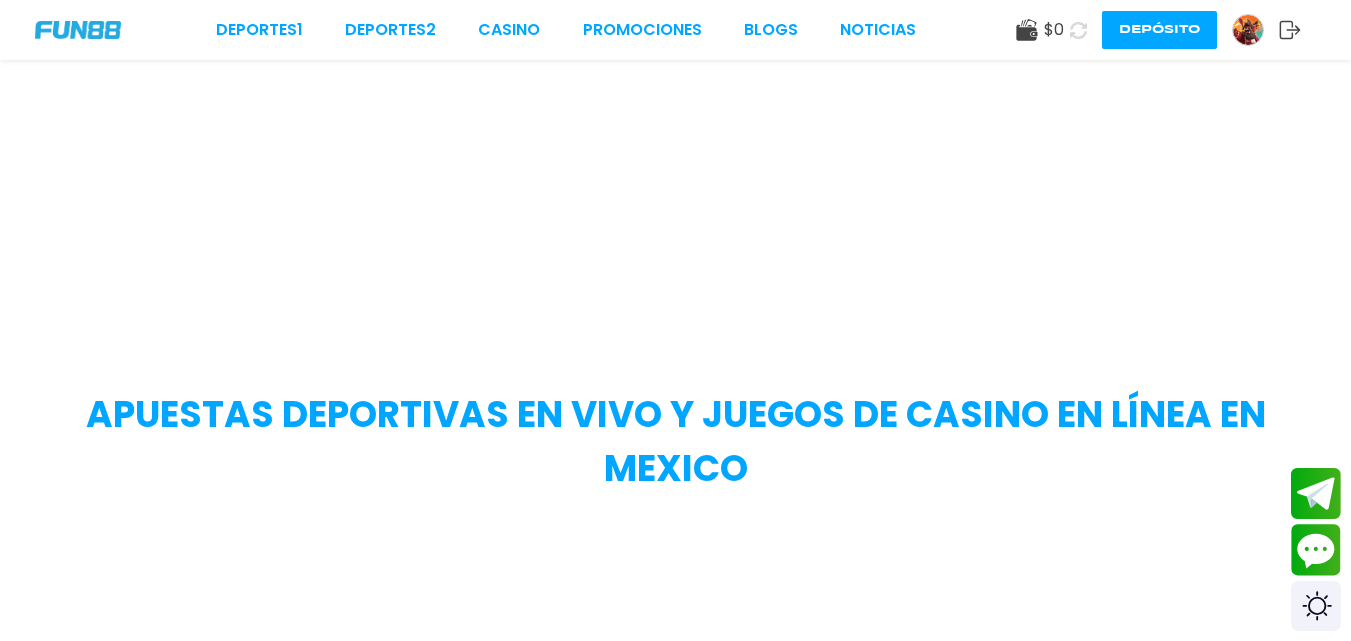 scroll, scrollTop: 0, scrollLeft: 0, axis: both 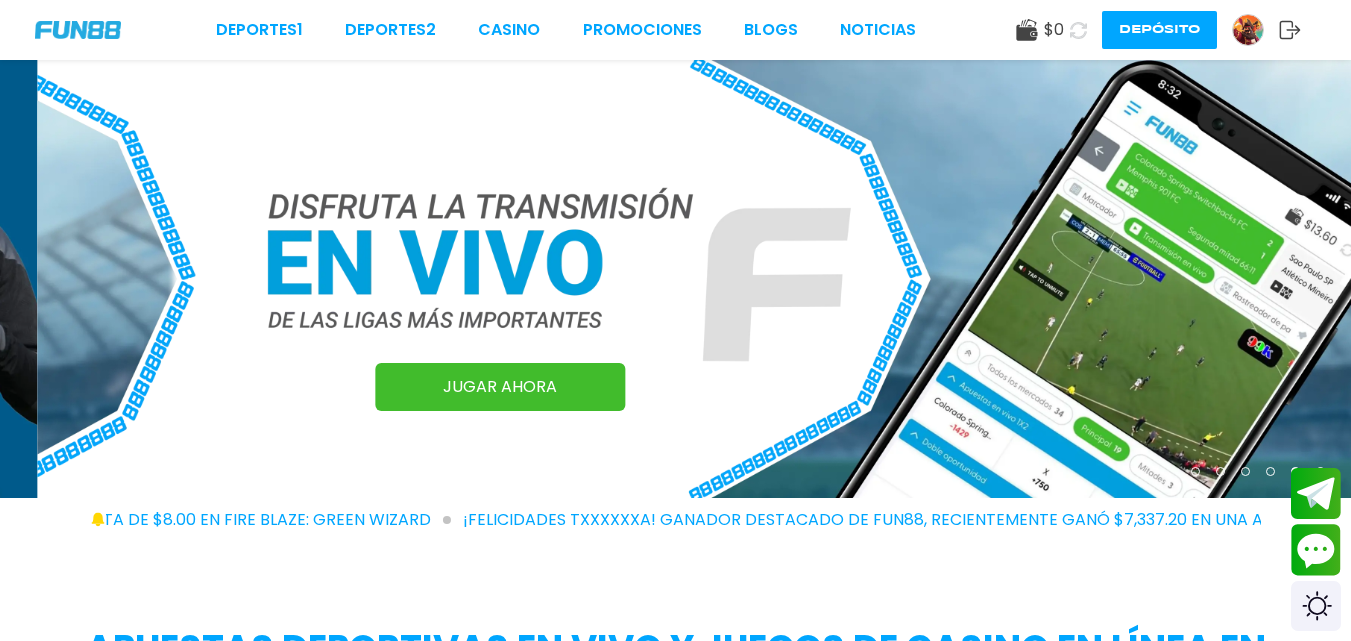 click 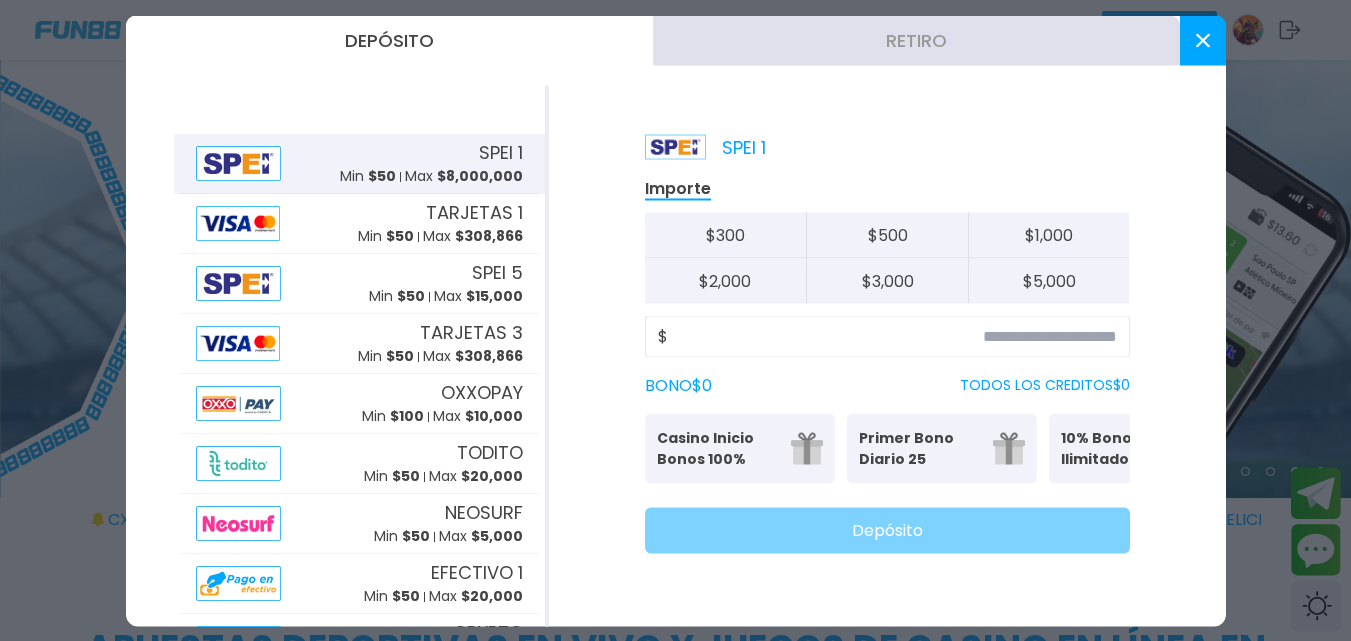 click on "Primer Bono Diario 25" at bounding box center [920, 448] 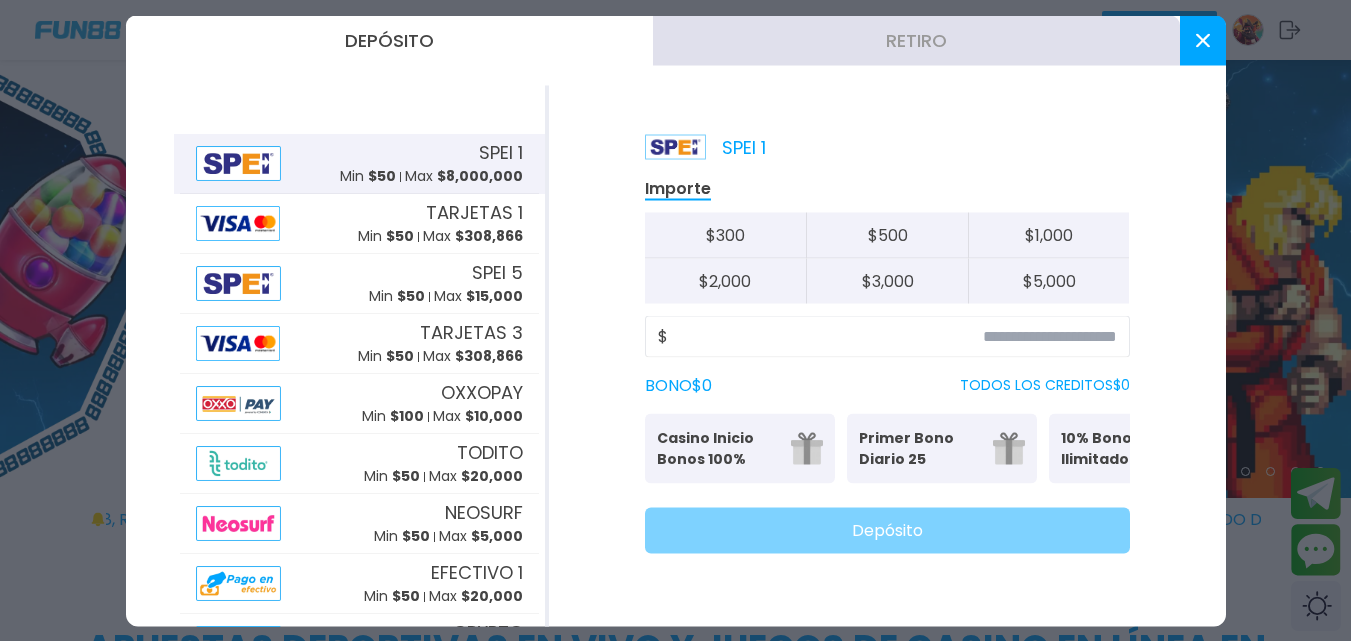 click 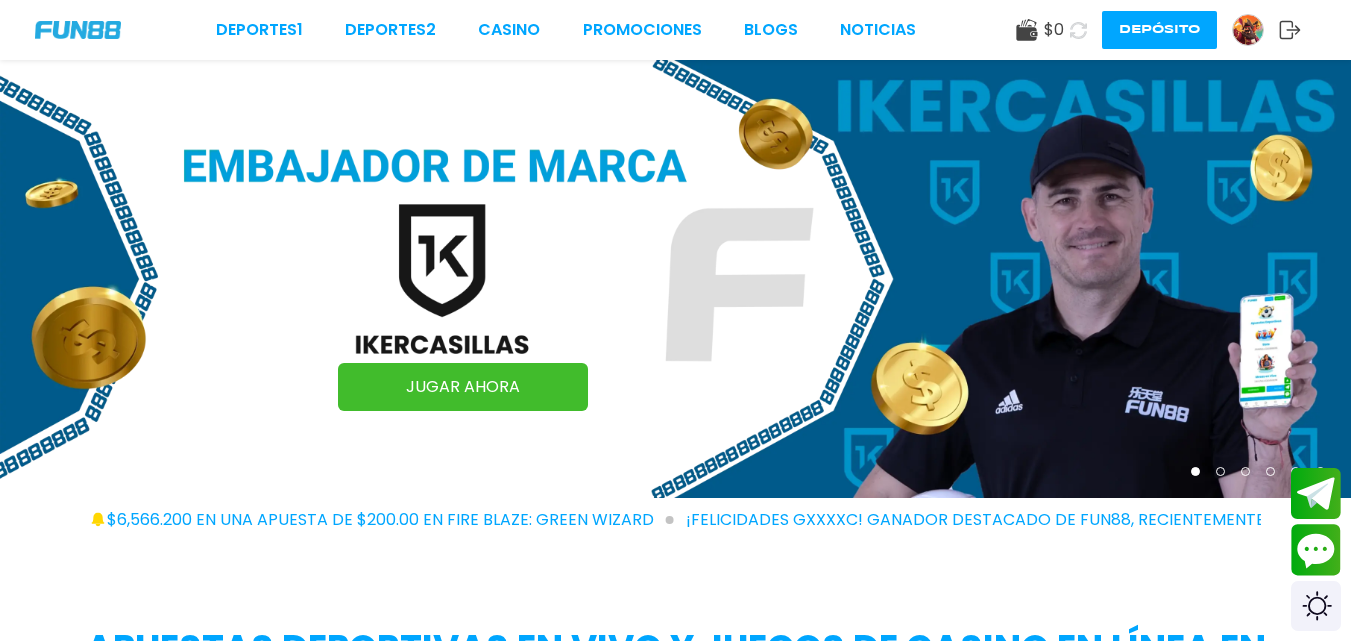 click 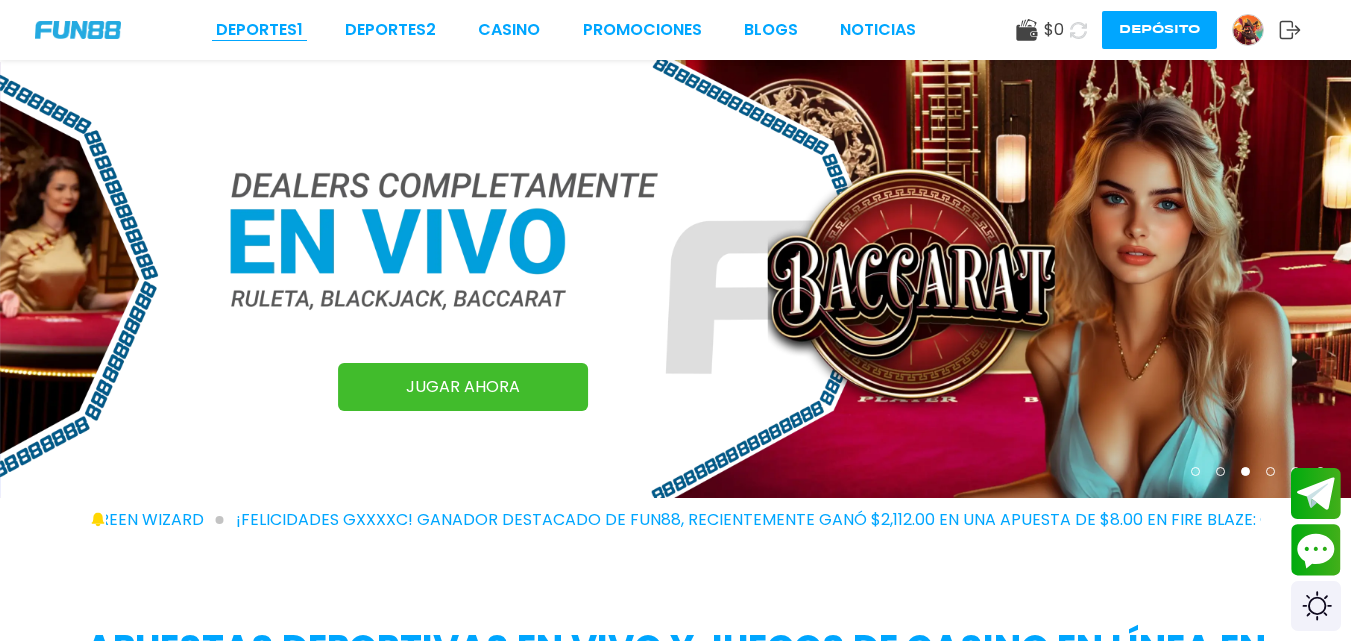 click on "Deportes  1" at bounding box center (259, 30) 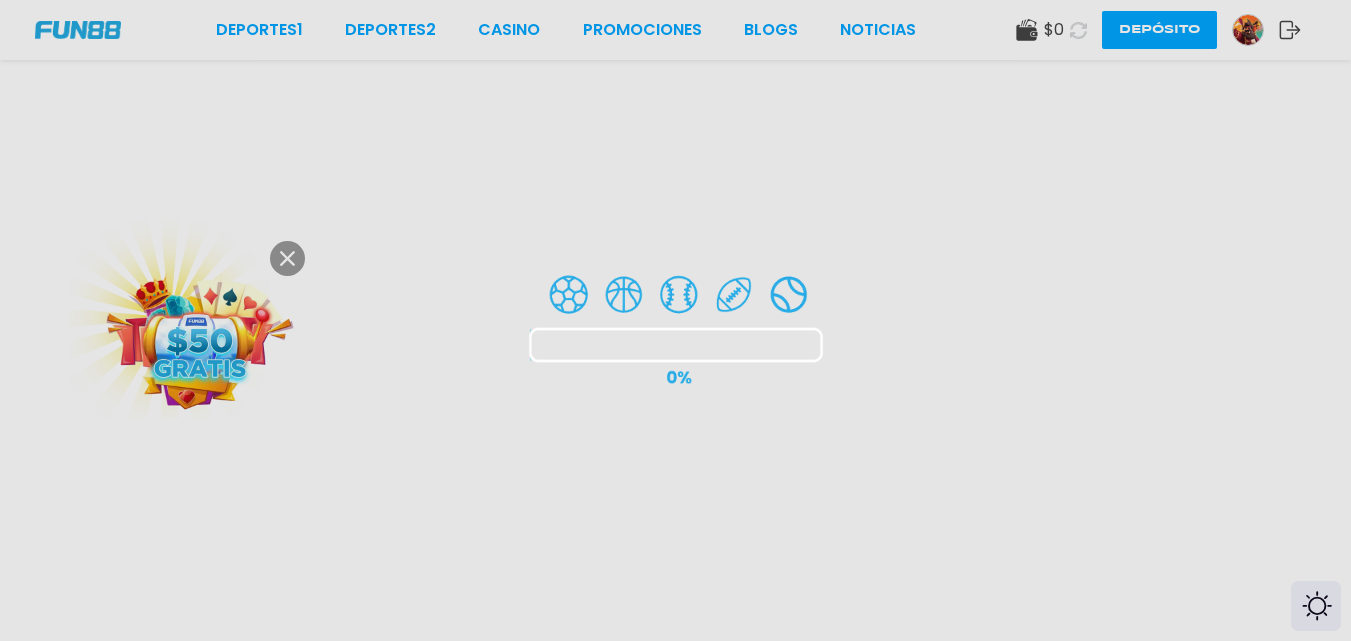 click at bounding box center (675, 320) 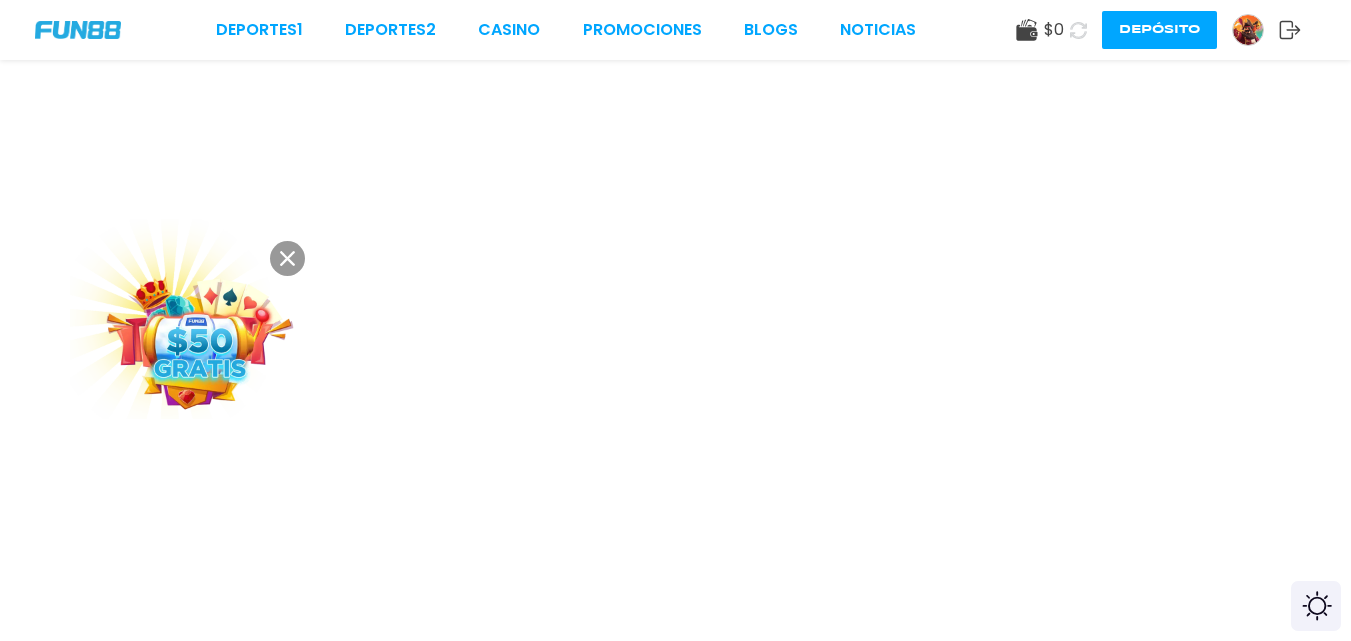 click at bounding box center (200, 341) 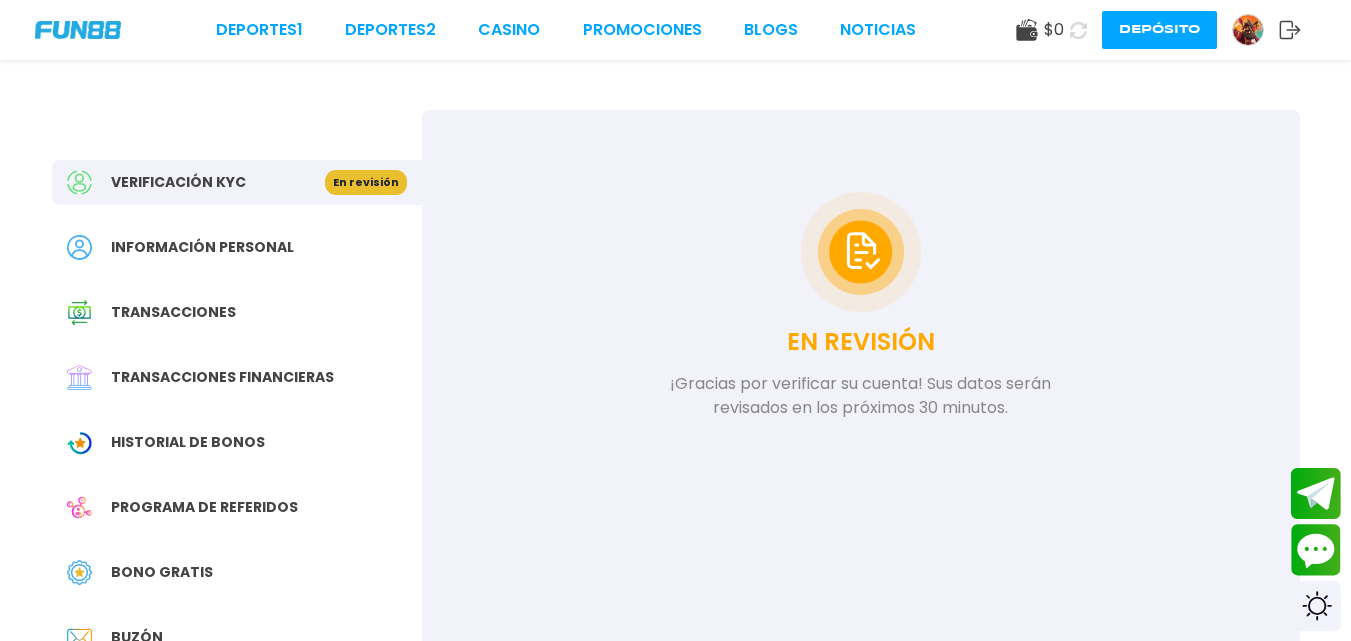 drag, startPoint x: 1256, startPoint y: 529, endPoint x: 1266, endPoint y: 498, distance: 32.572994 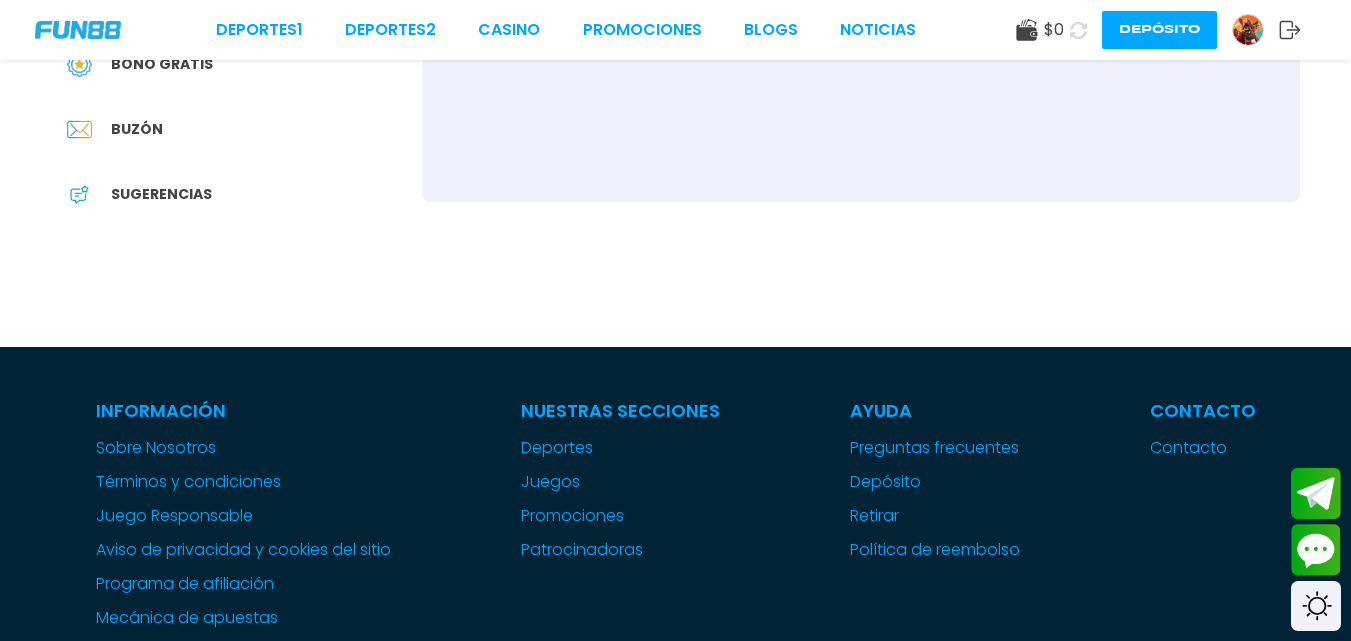 scroll, scrollTop: 560, scrollLeft: 0, axis: vertical 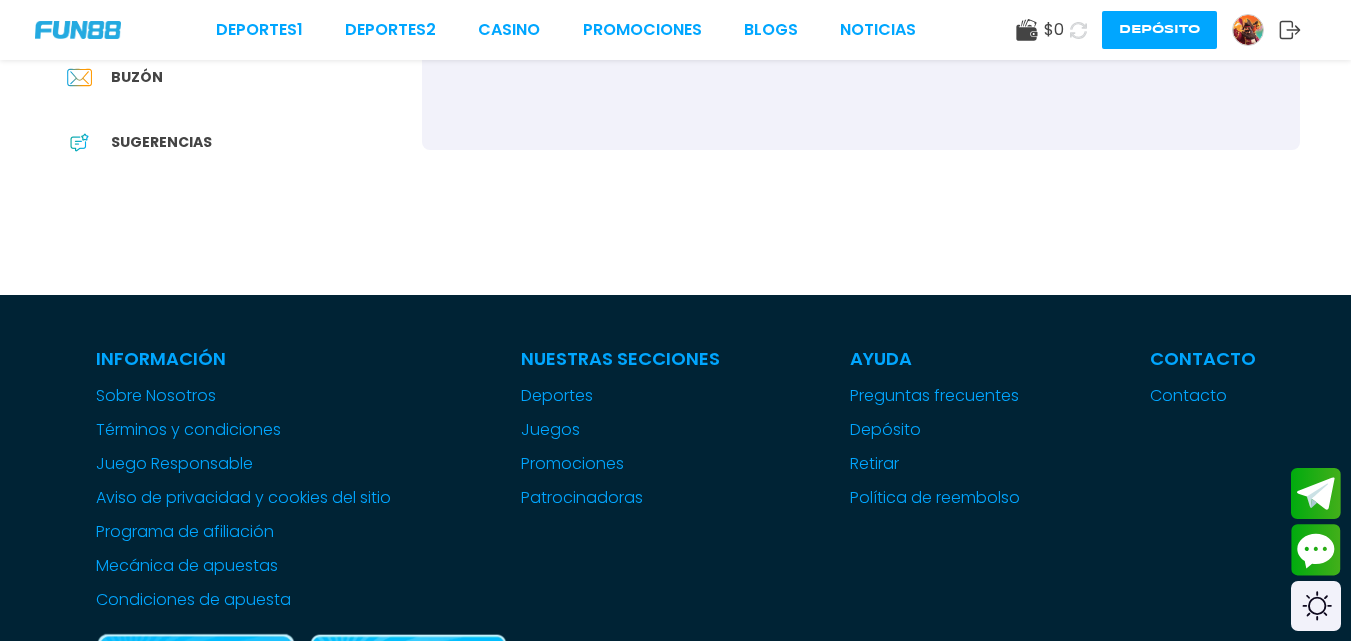 click 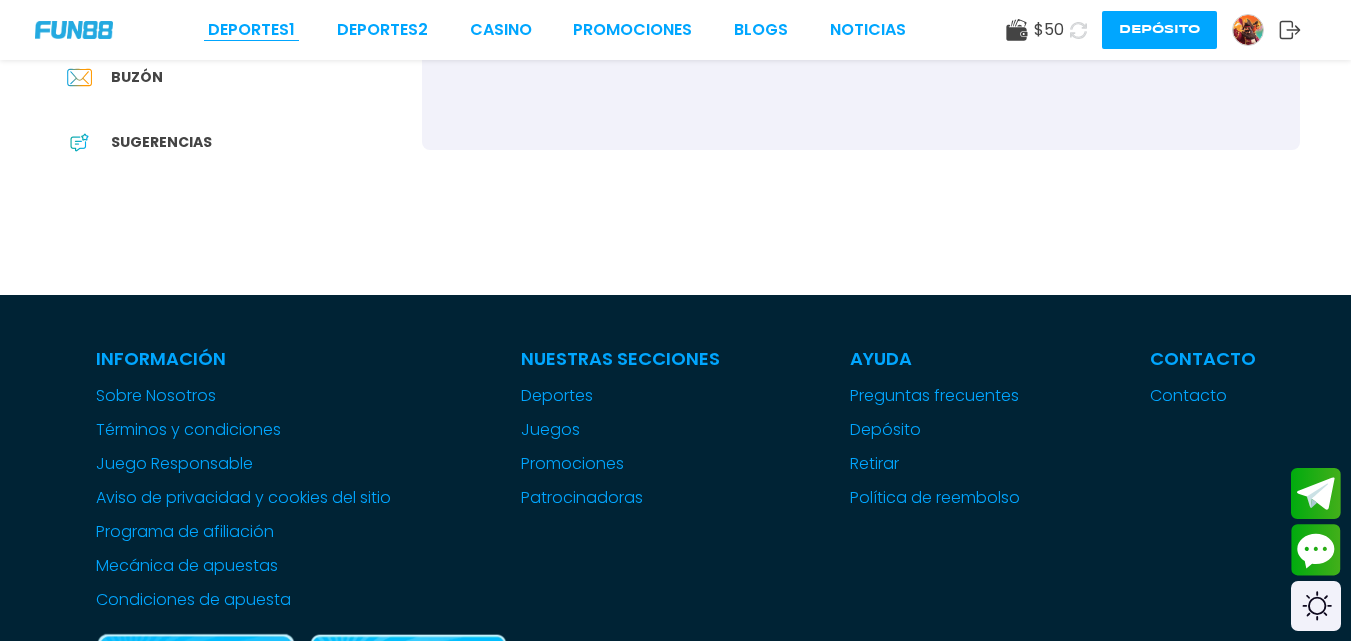 click on "Deportes  1" at bounding box center [251, 30] 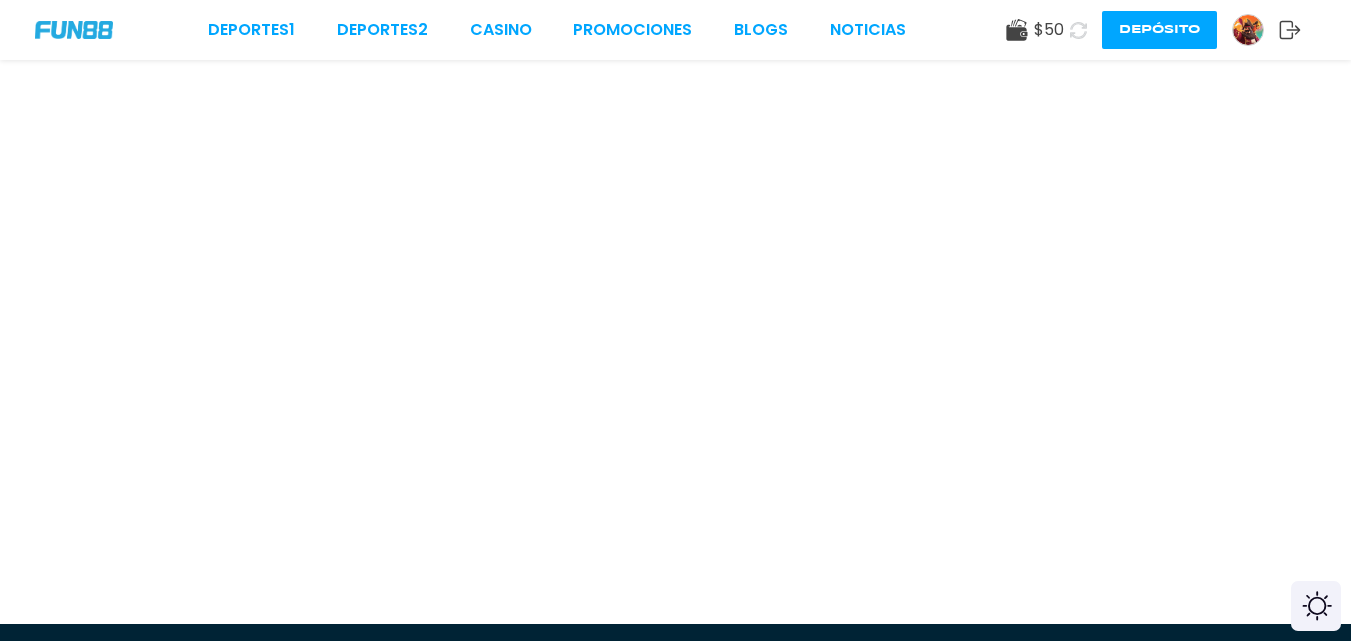 scroll, scrollTop: 0, scrollLeft: 0, axis: both 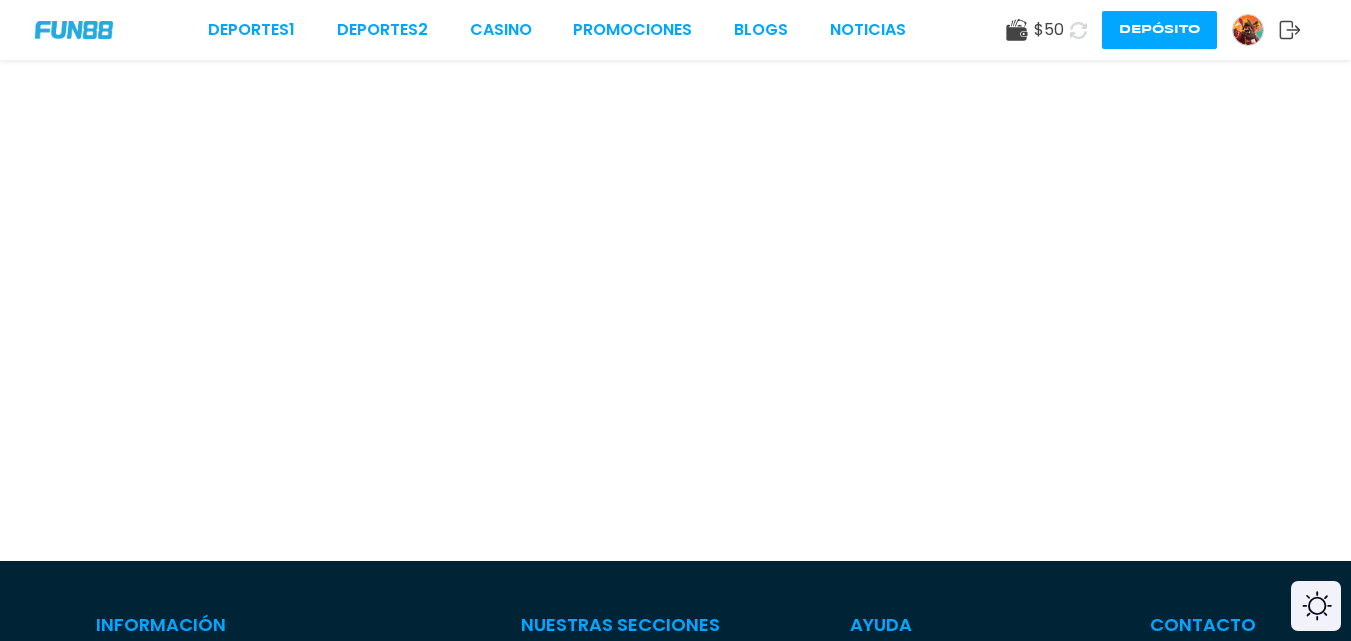 click 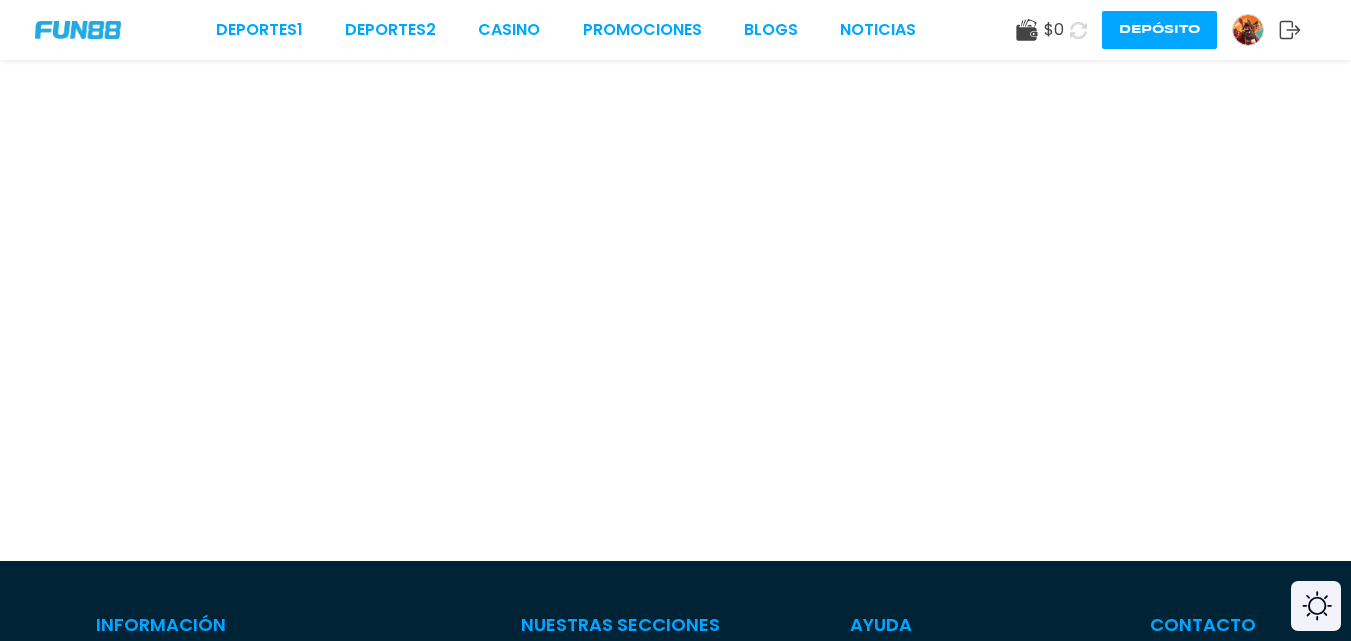 type 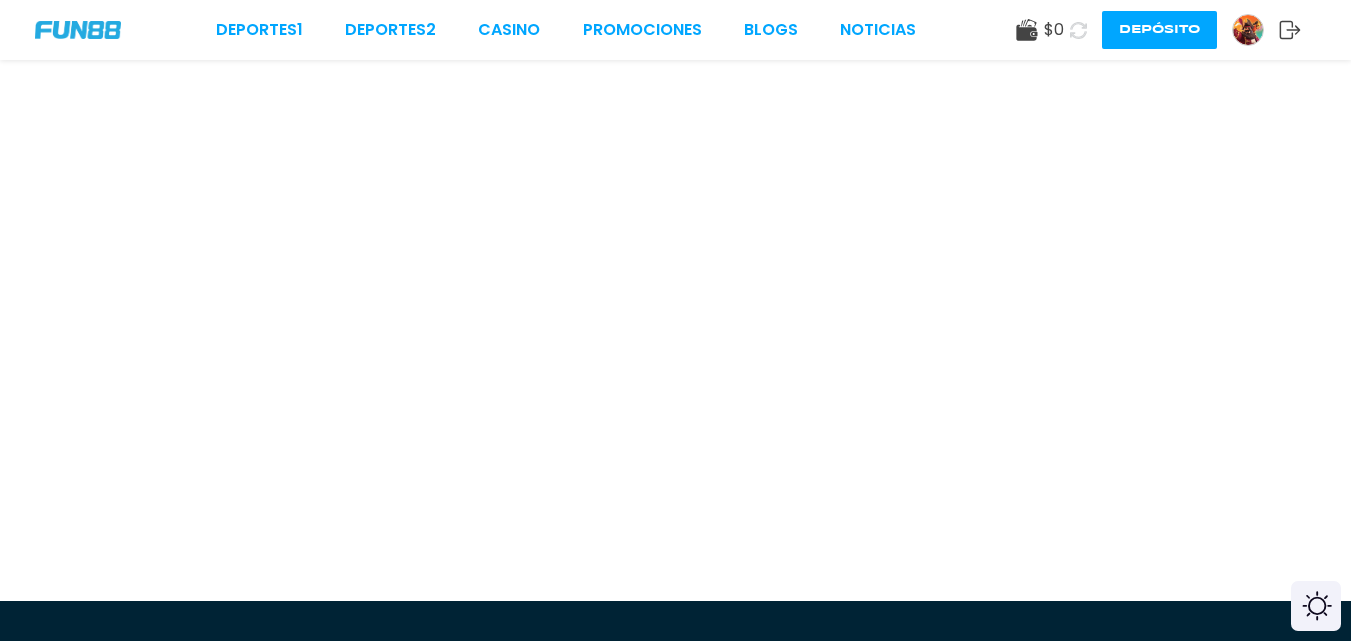 scroll, scrollTop: 80, scrollLeft: 0, axis: vertical 